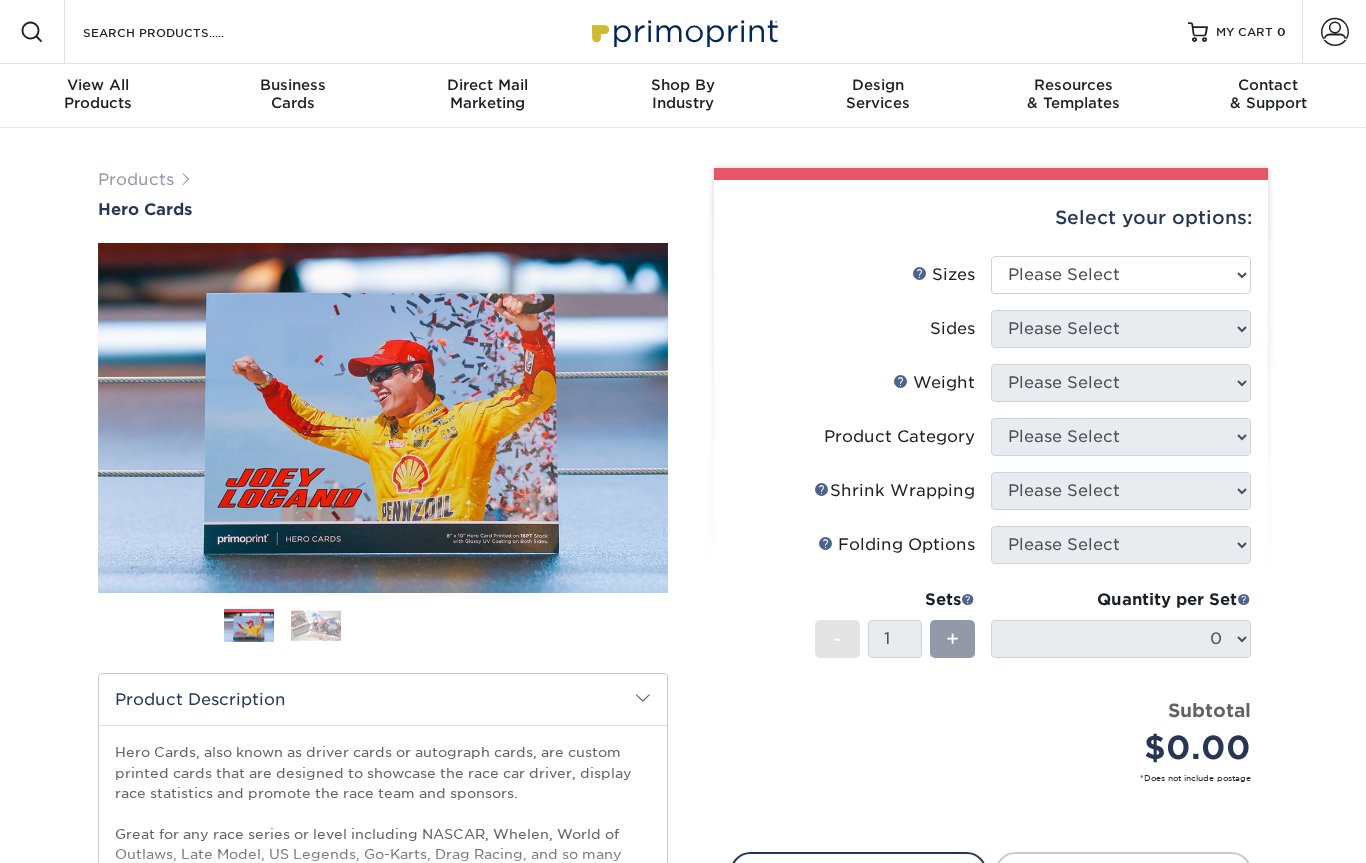scroll, scrollTop: 0, scrollLeft: 0, axis: both 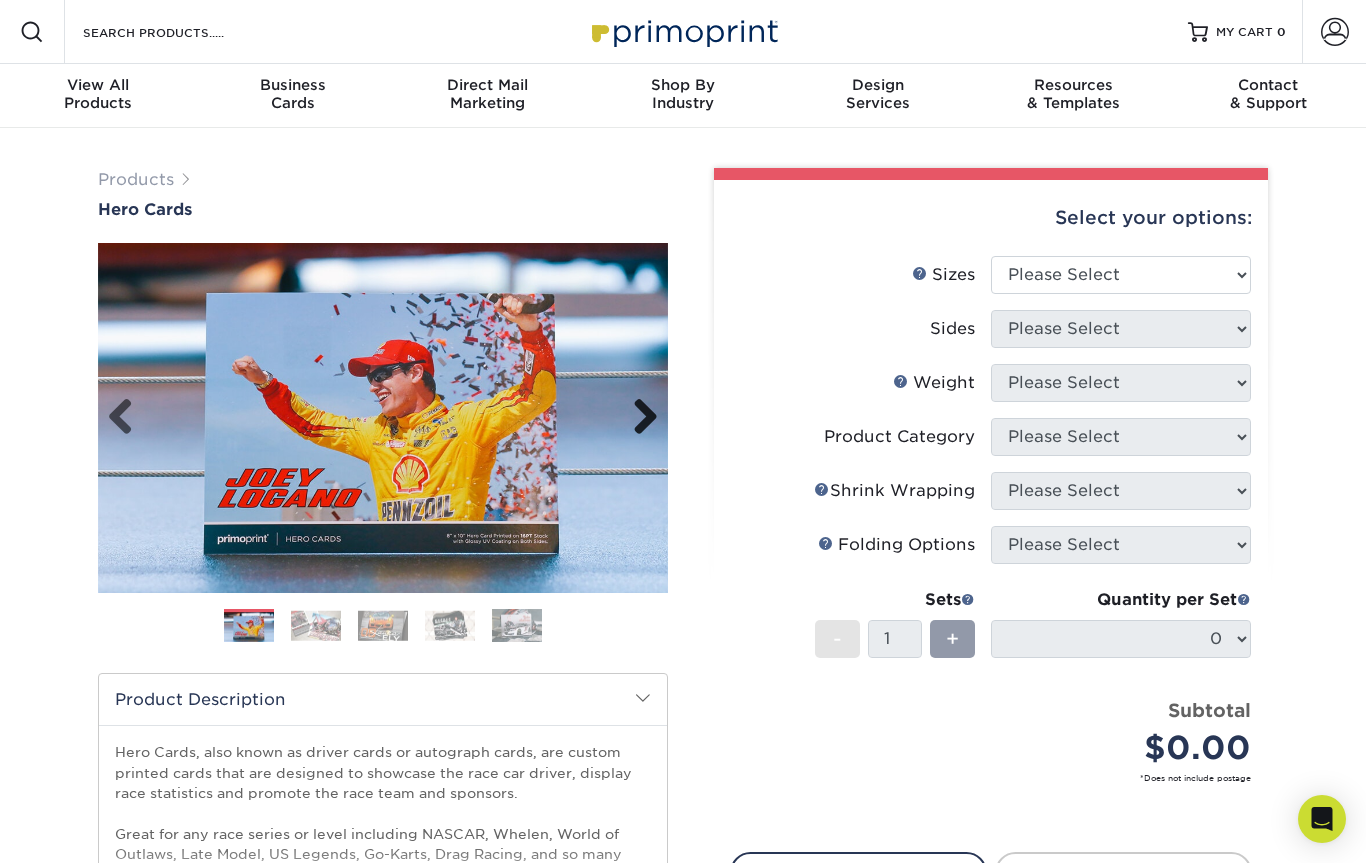 click on "Next" at bounding box center (638, 418) 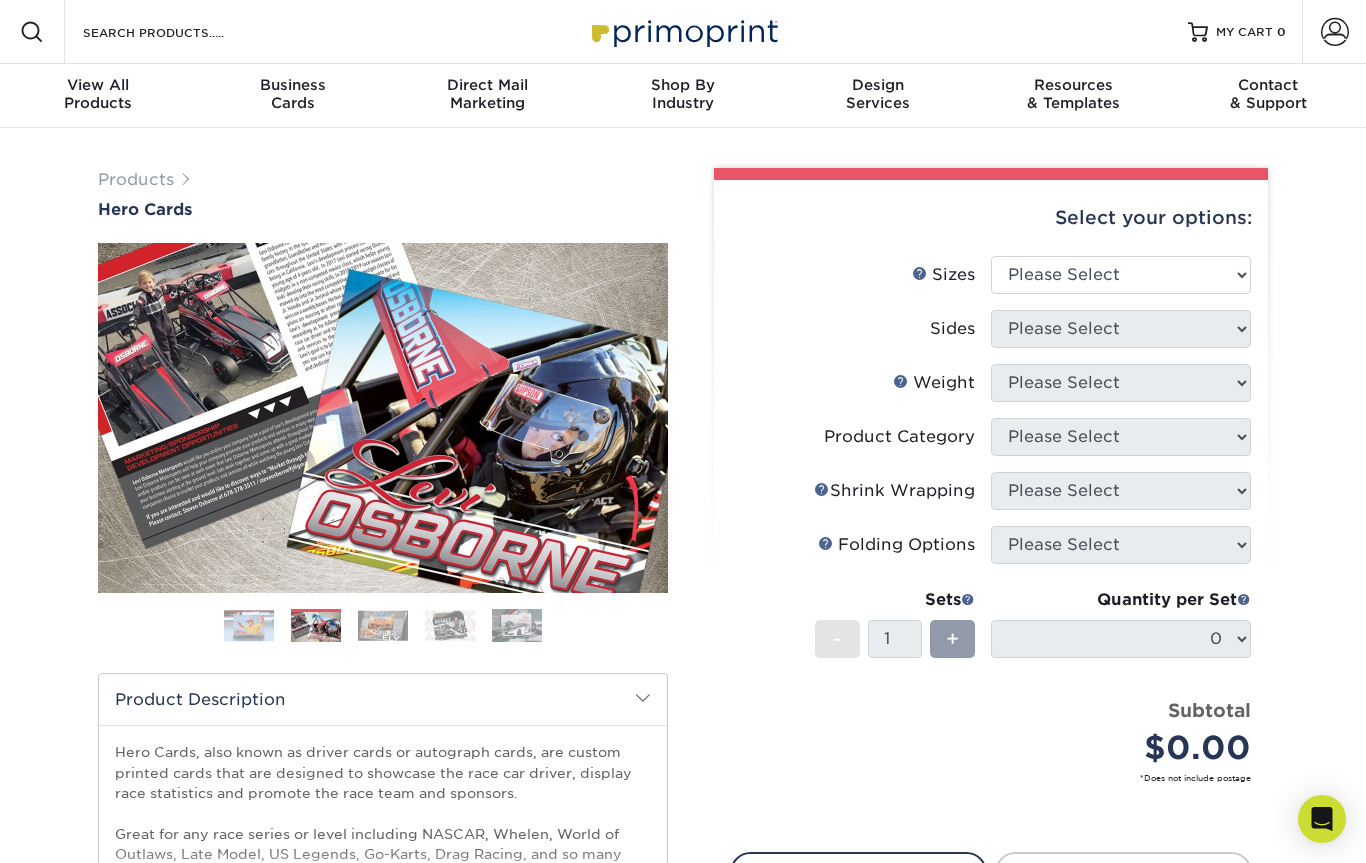 click on "Next" at bounding box center (638, 418) 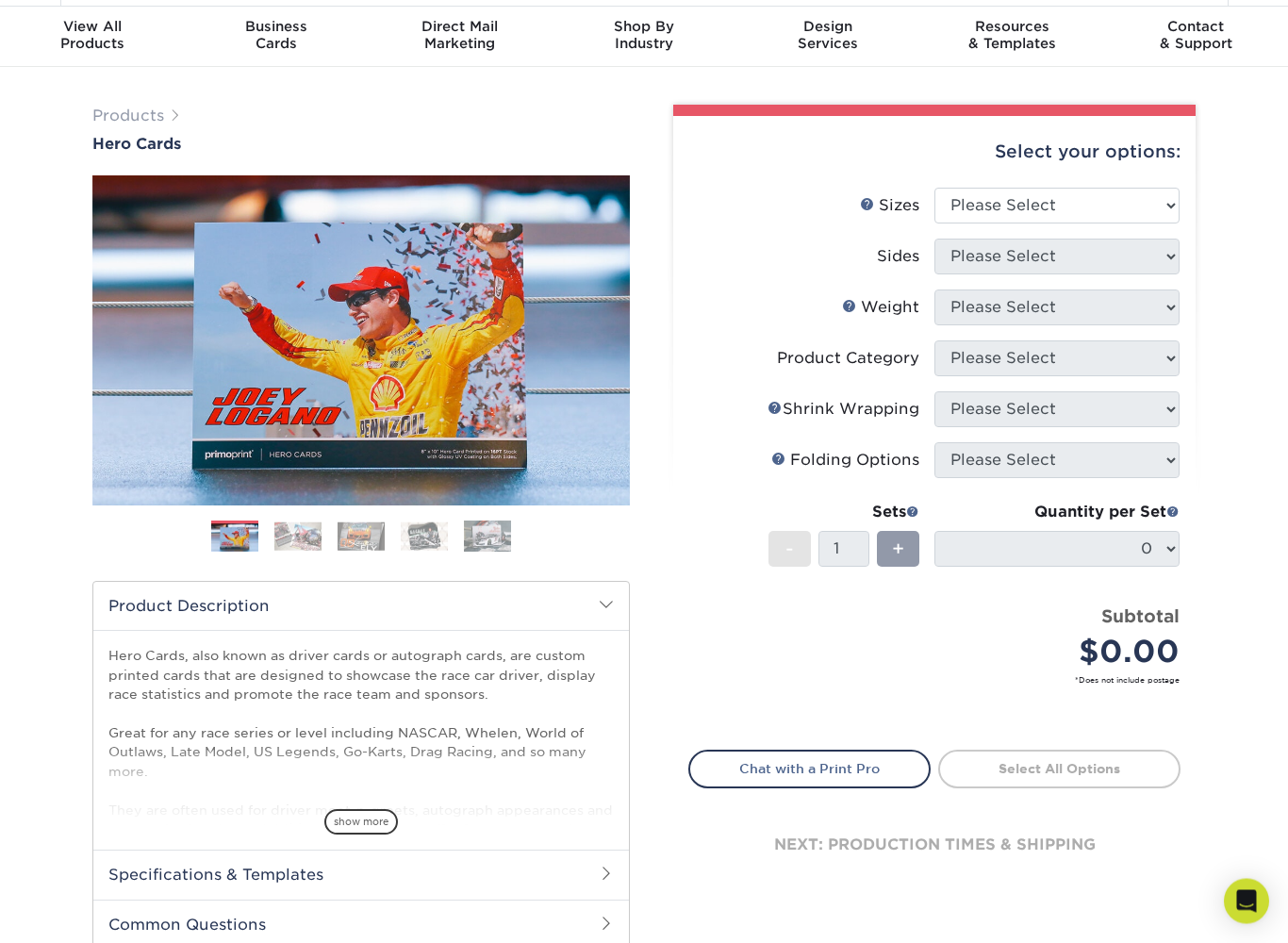 scroll, scrollTop: 65, scrollLeft: 0, axis: vertical 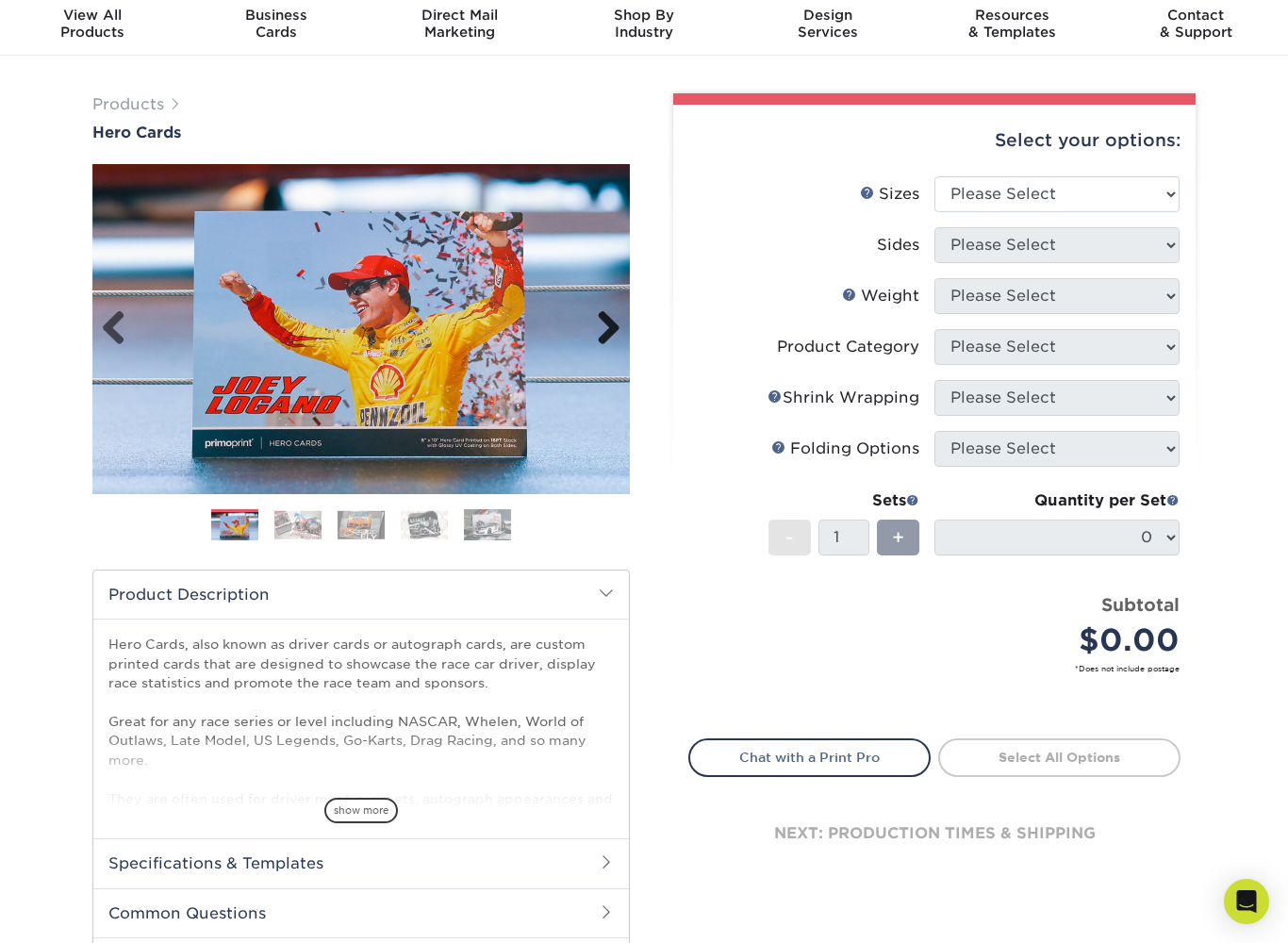 click on "Next" at bounding box center [602, 329] 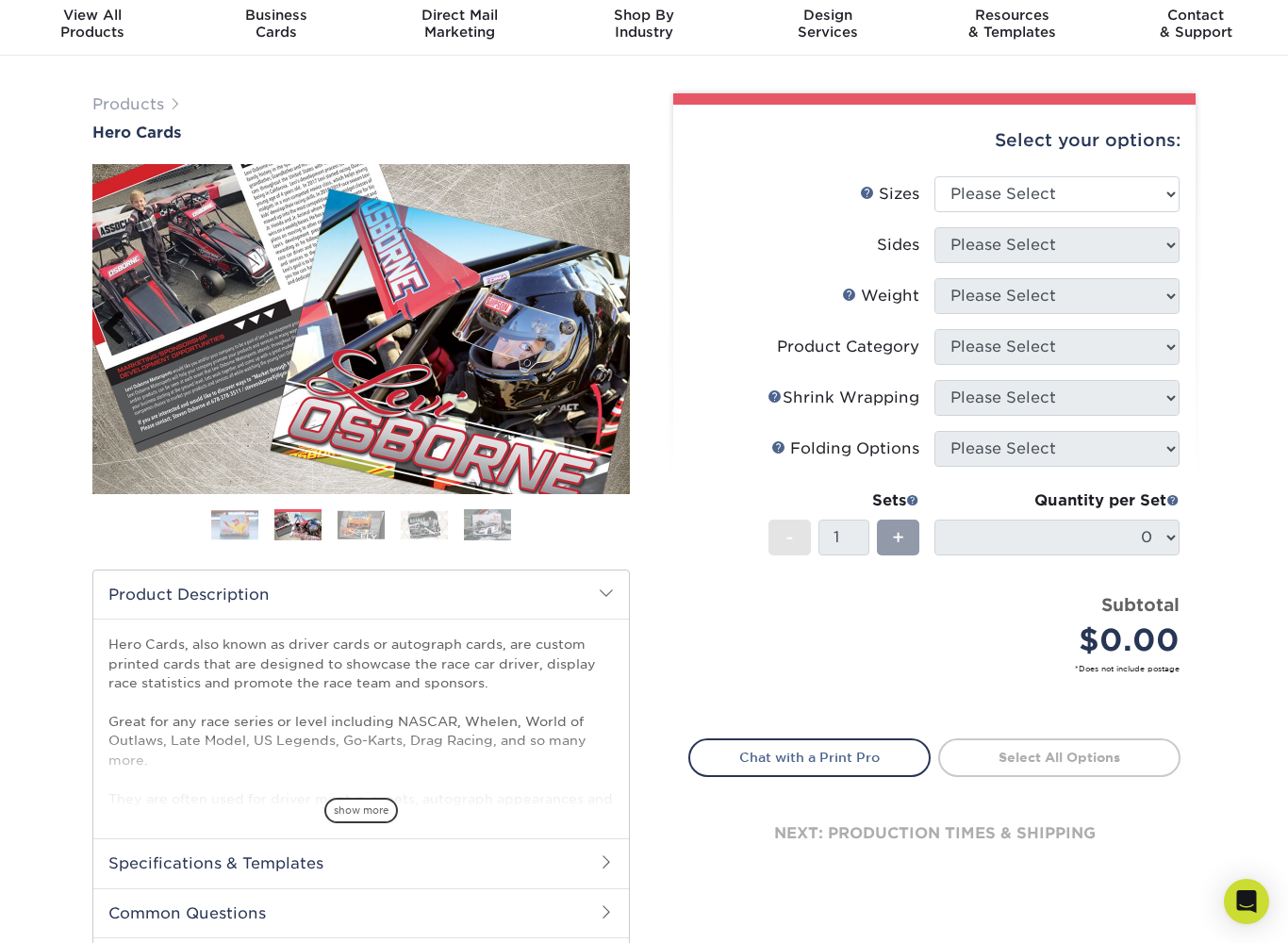 click on "Previous" at bounding box center [121, 329] 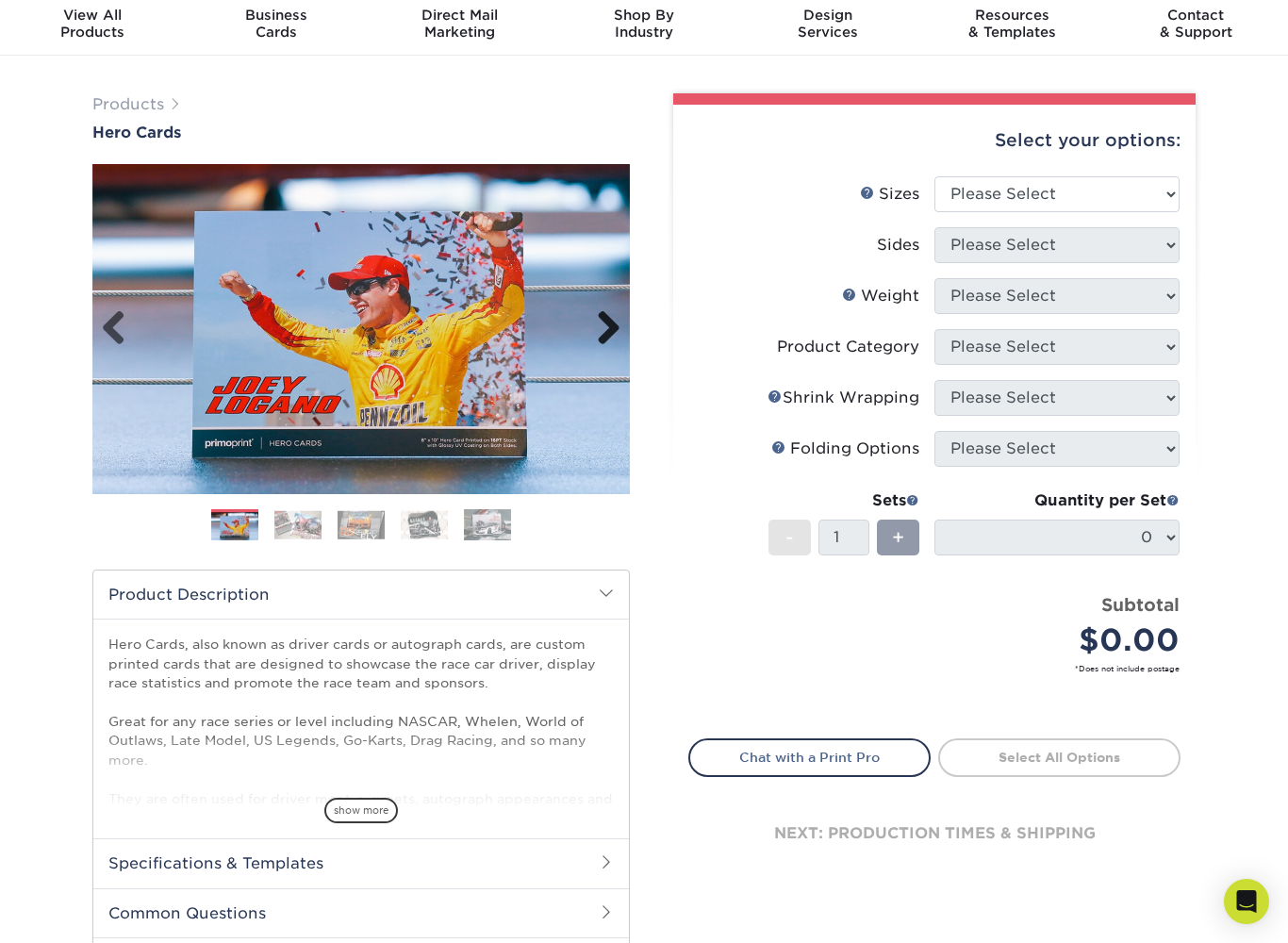 click on "Next" at bounding box center [602, 329] 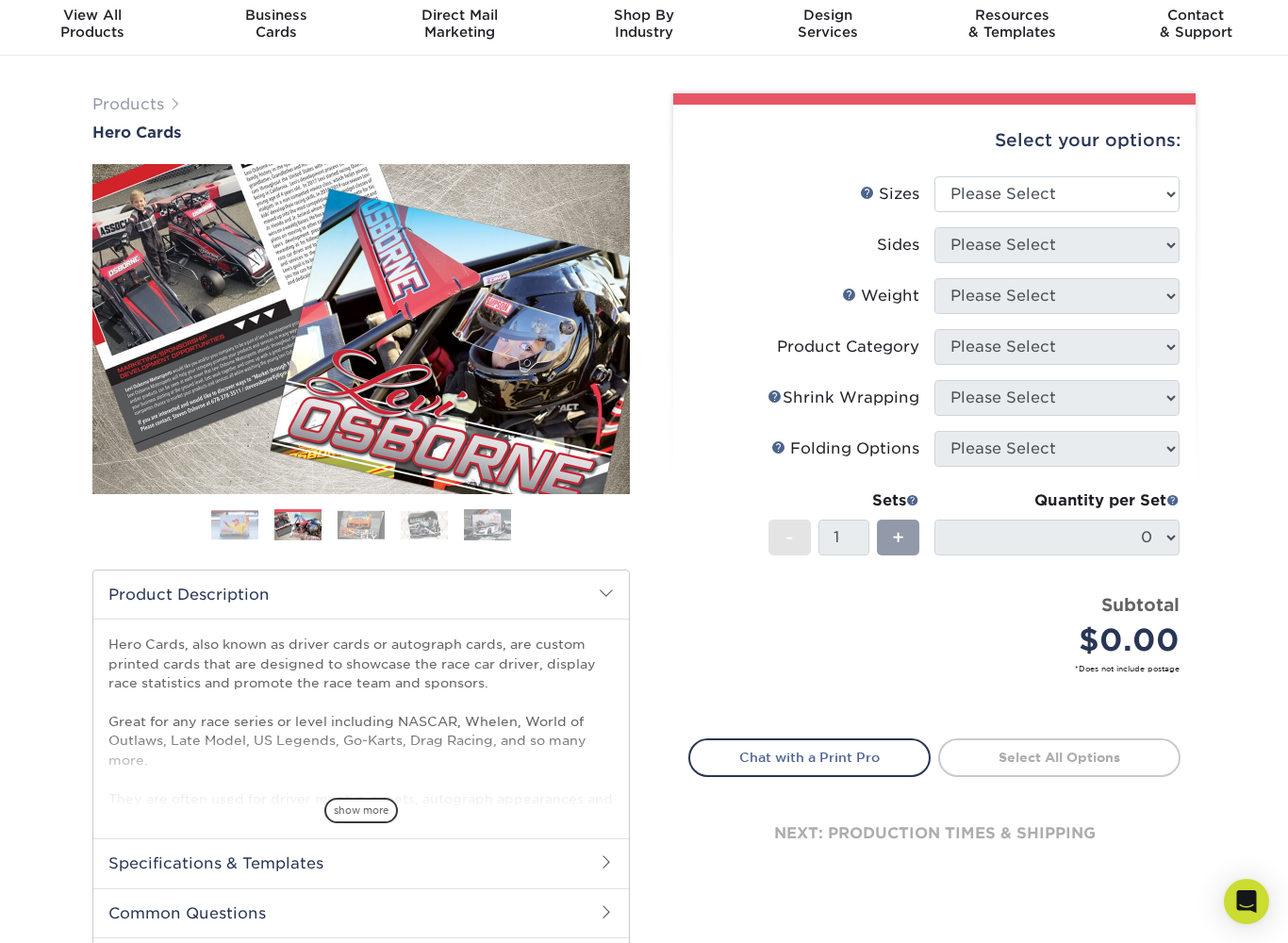 click on "Next" at bounding box center [602, 329] 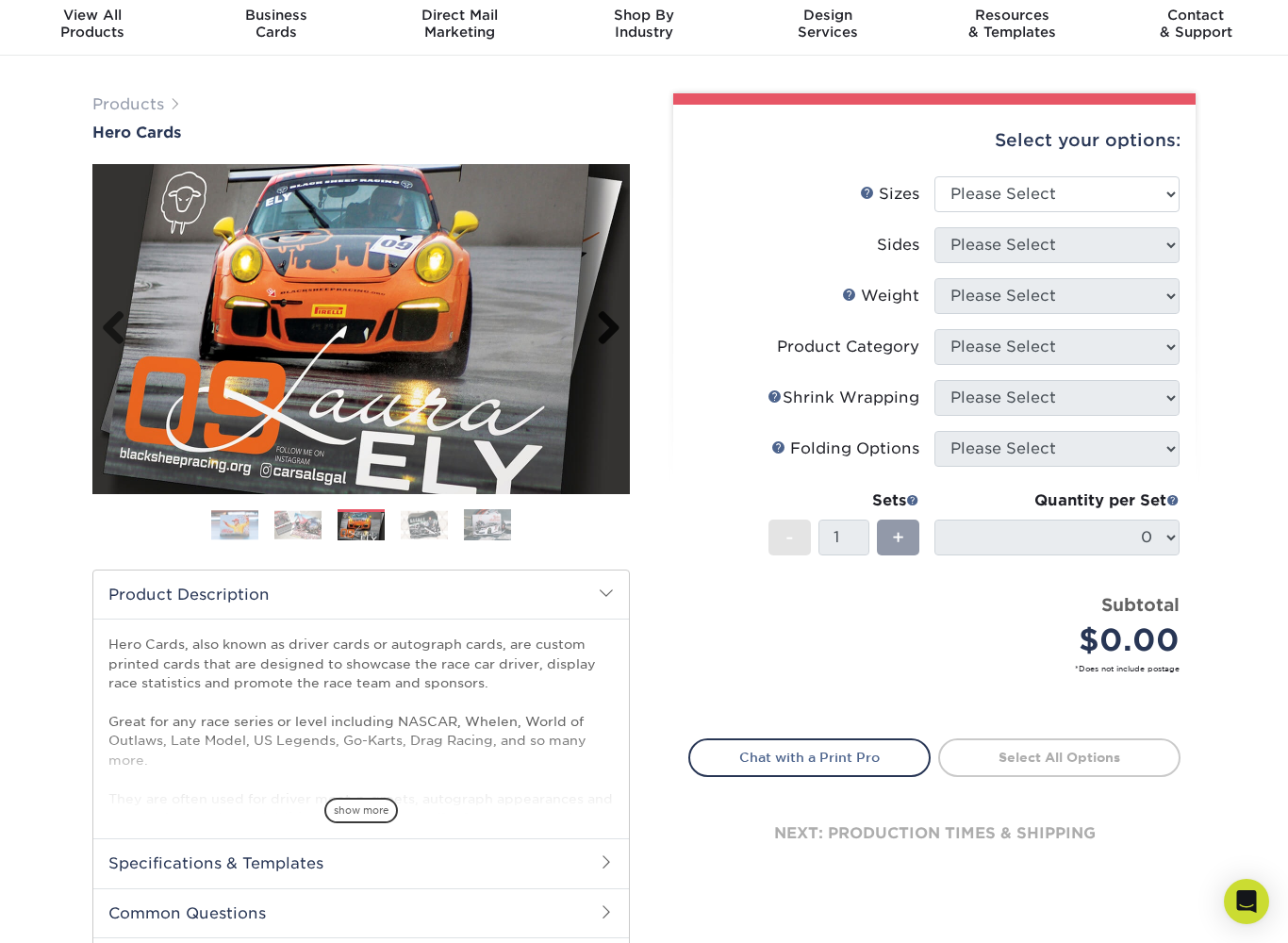 click on "Next" at bounding box center [602, 329] 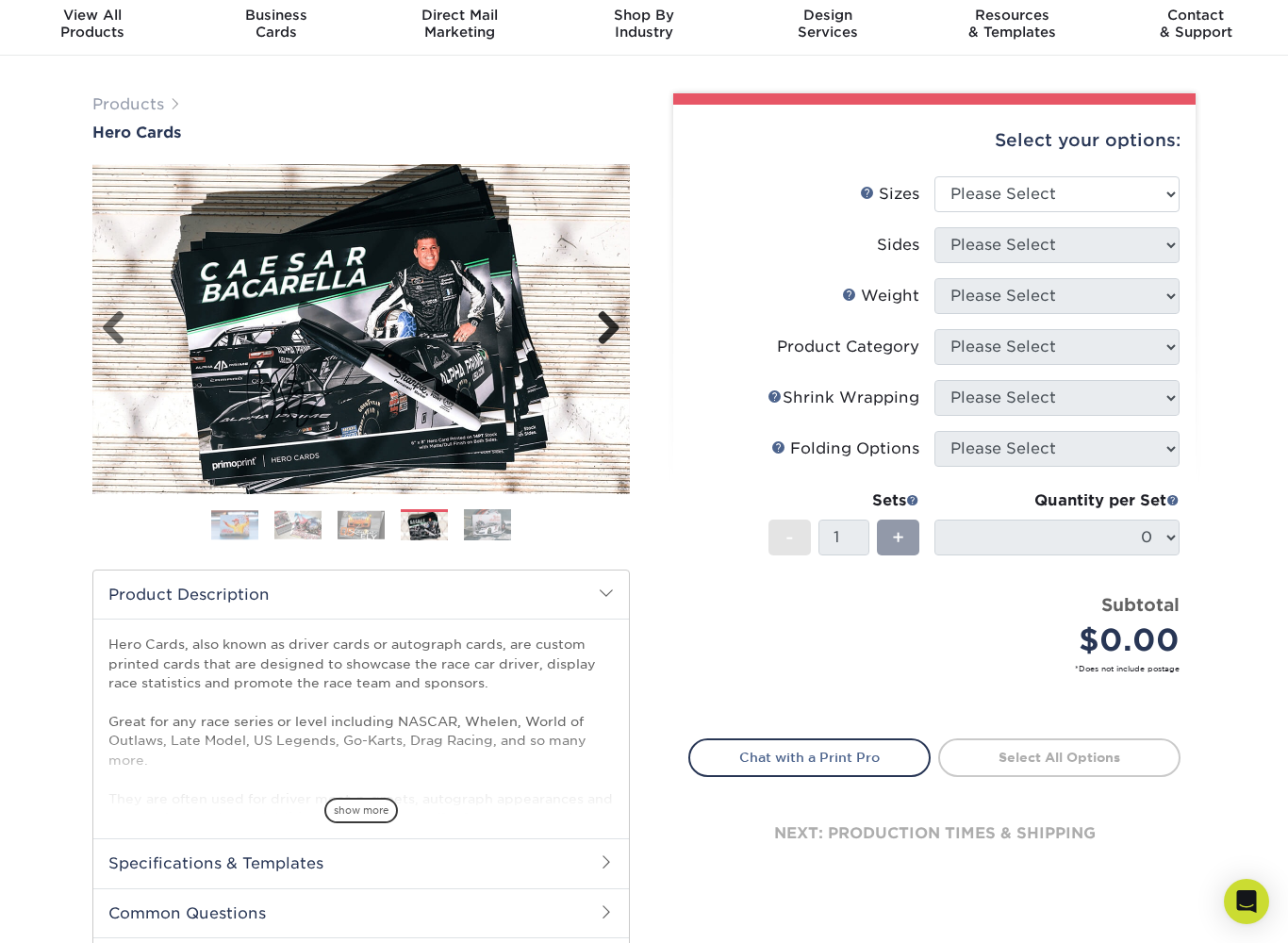 click on "Next" at bounding box center [602, 329] 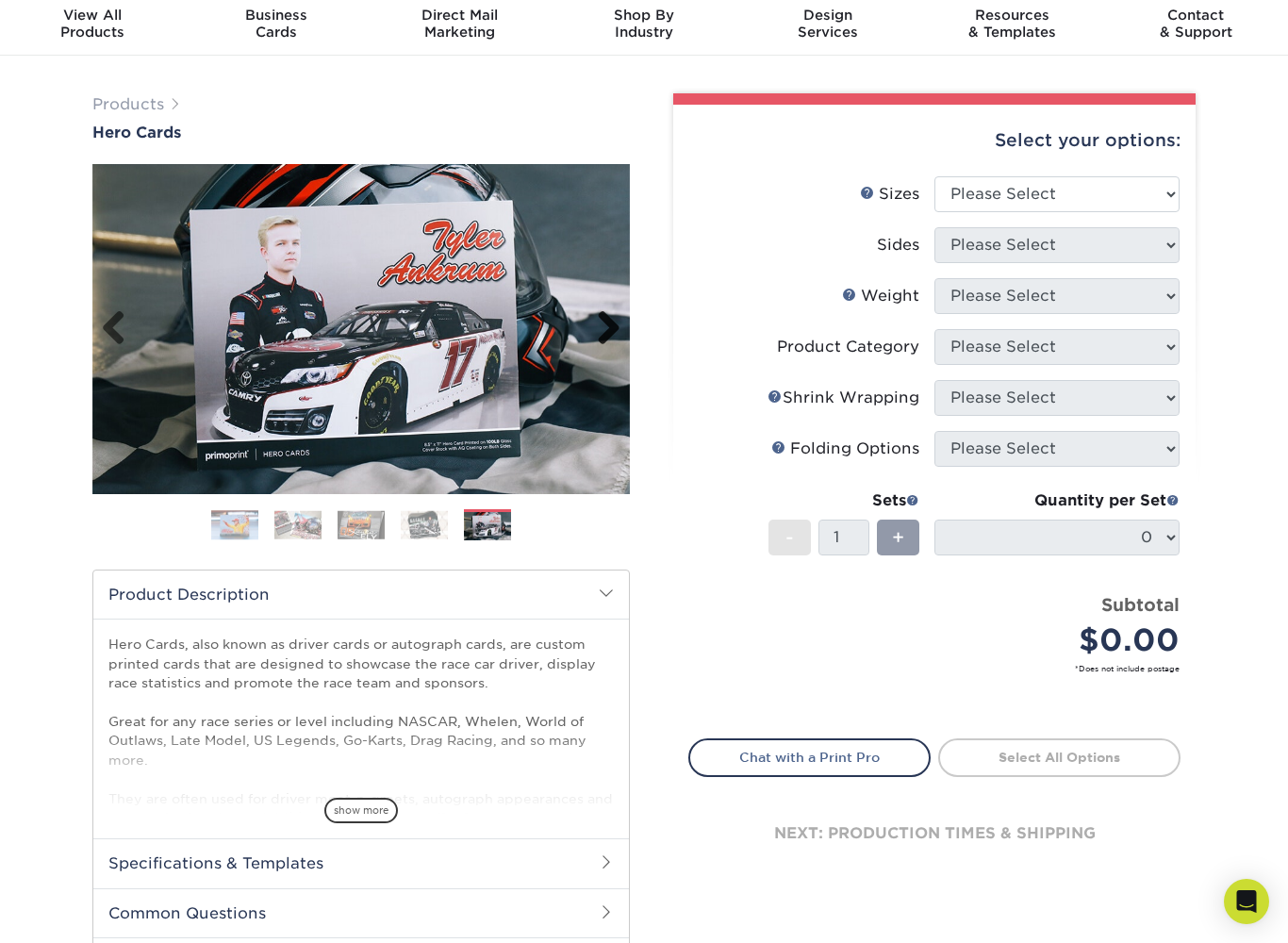 click on "Resources Menu
Search Products
Account
SIGN IN
CREATE AN ACCOUNT
forgot password?
All fields are required.
Login" at bounding box center [644, 774] 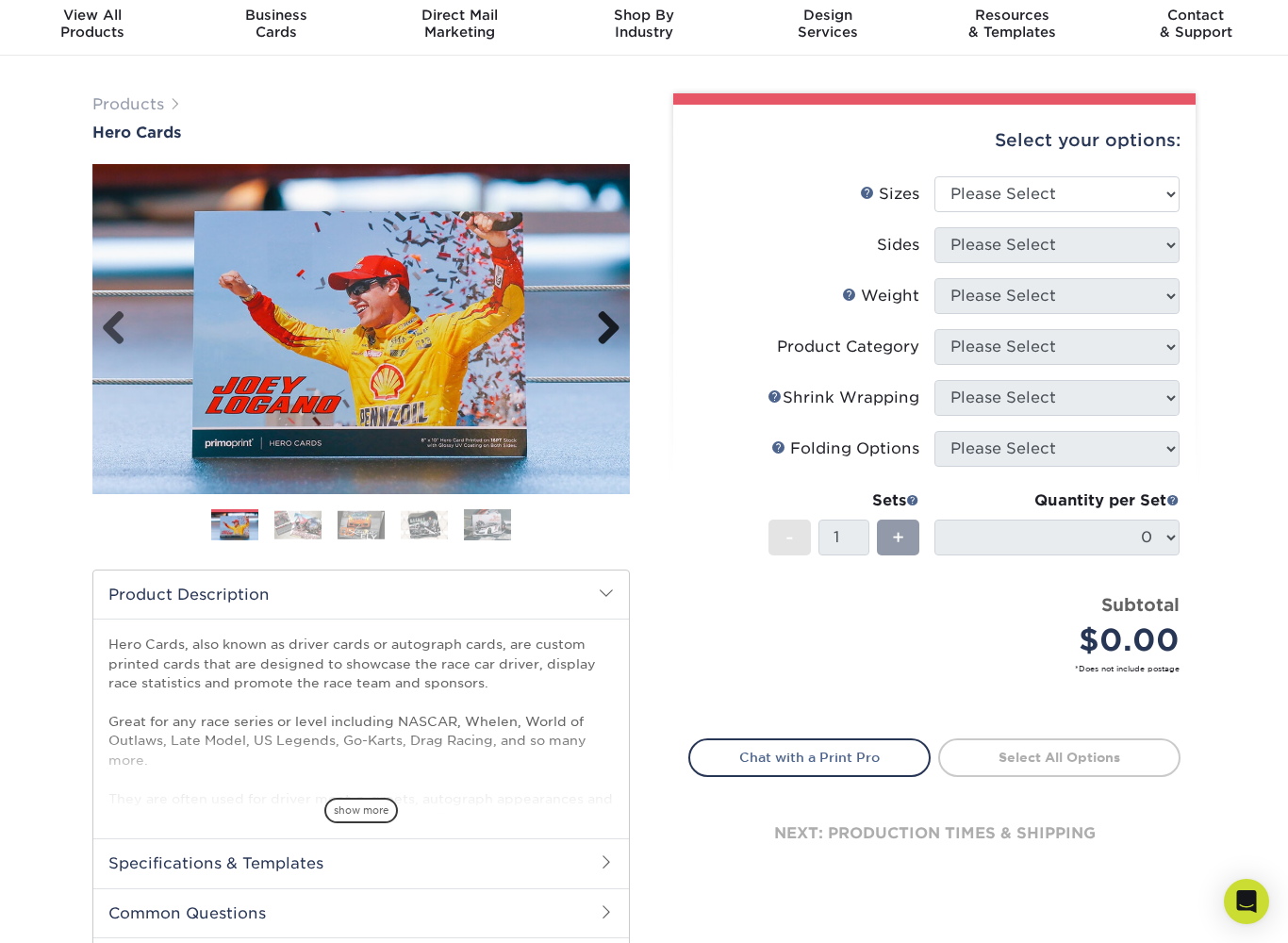 click on "Resources Menu
Search Products
Account
SIGN IN
CREATE AN ACCOUNT
forgot password?
All fields are required.
Login" at bounding box center (644, 774) 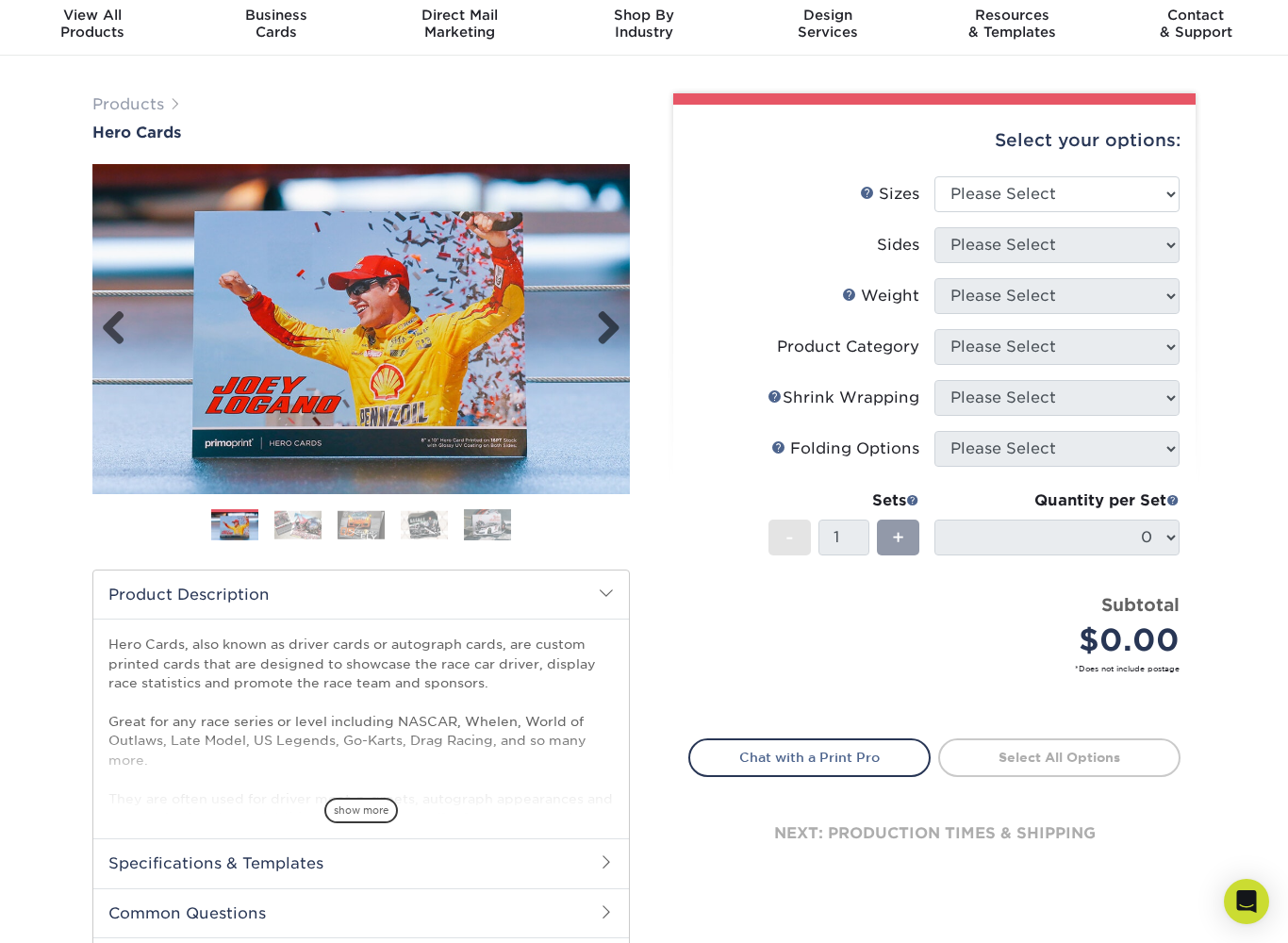 click on "Next" at bounding box center (602, 329) 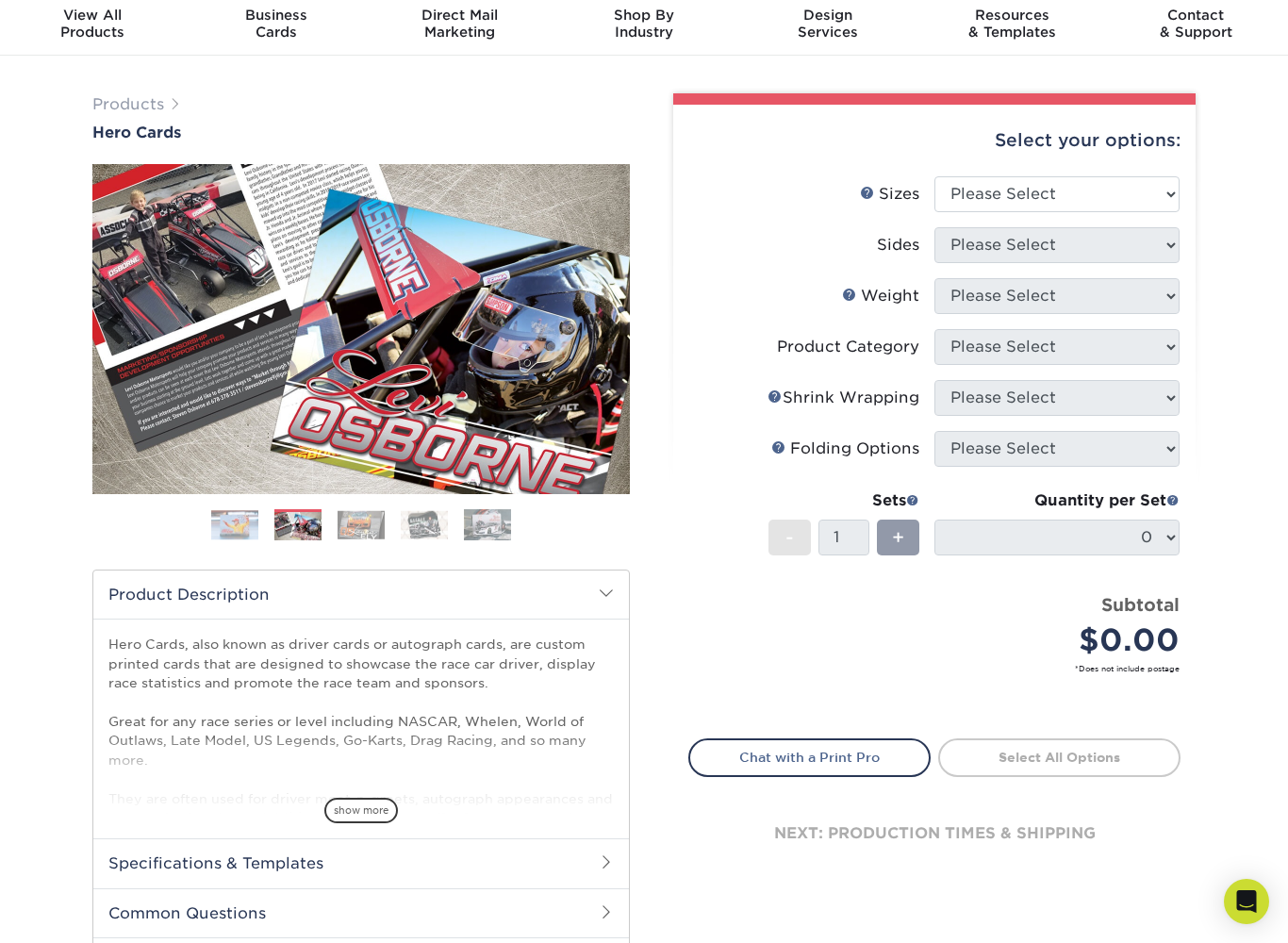 click on "Resources Menu
Search Products
Account
SIGN IN
CREATE AN ACCOUNT
forgot password?
All fields are required.
Login" at bounding box center [644, 774] 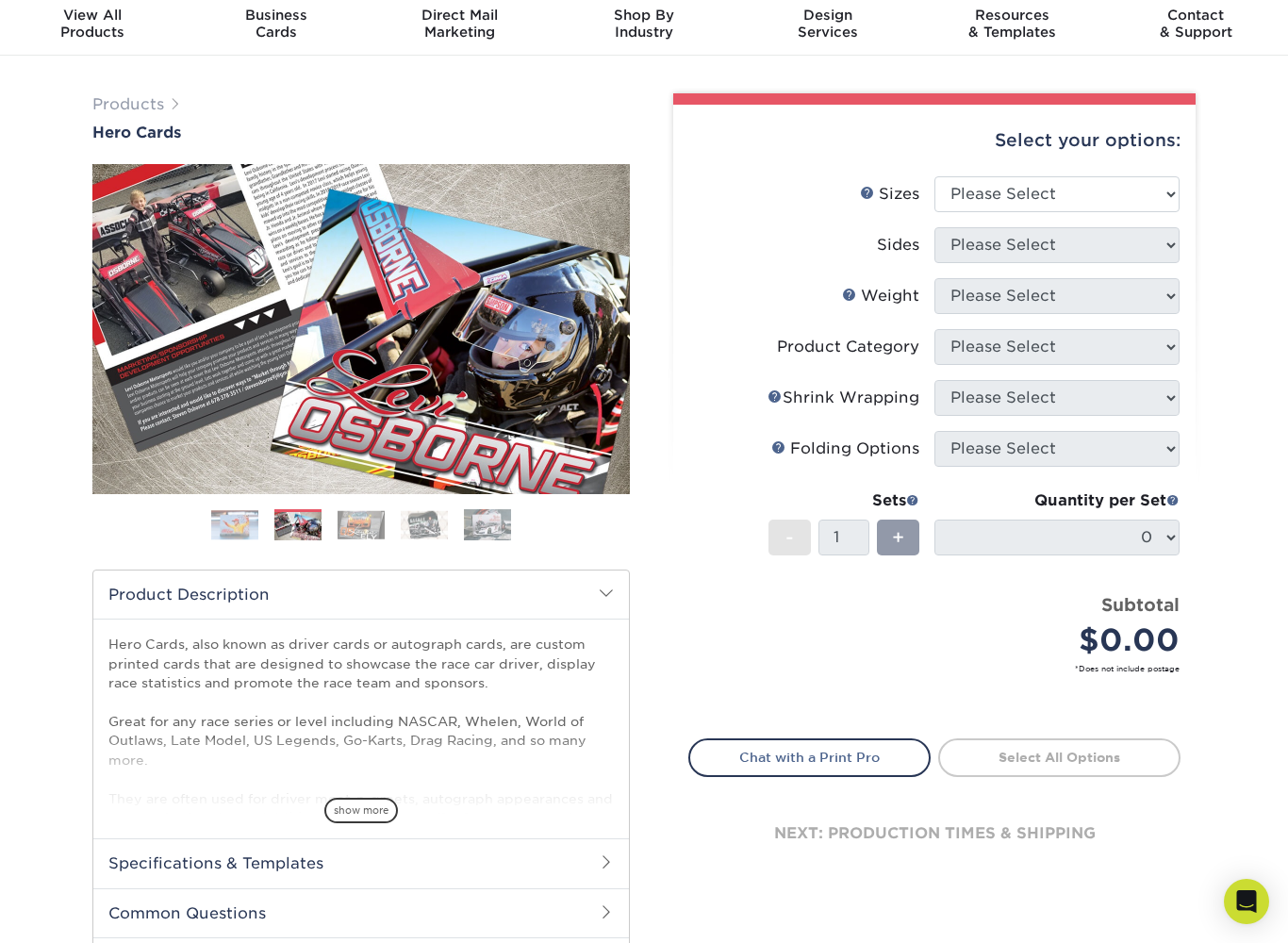 drag, startPoint x: 609, startPoint y: 329, endPoint x: -1, endPoint y: -66, distance: 726.7221 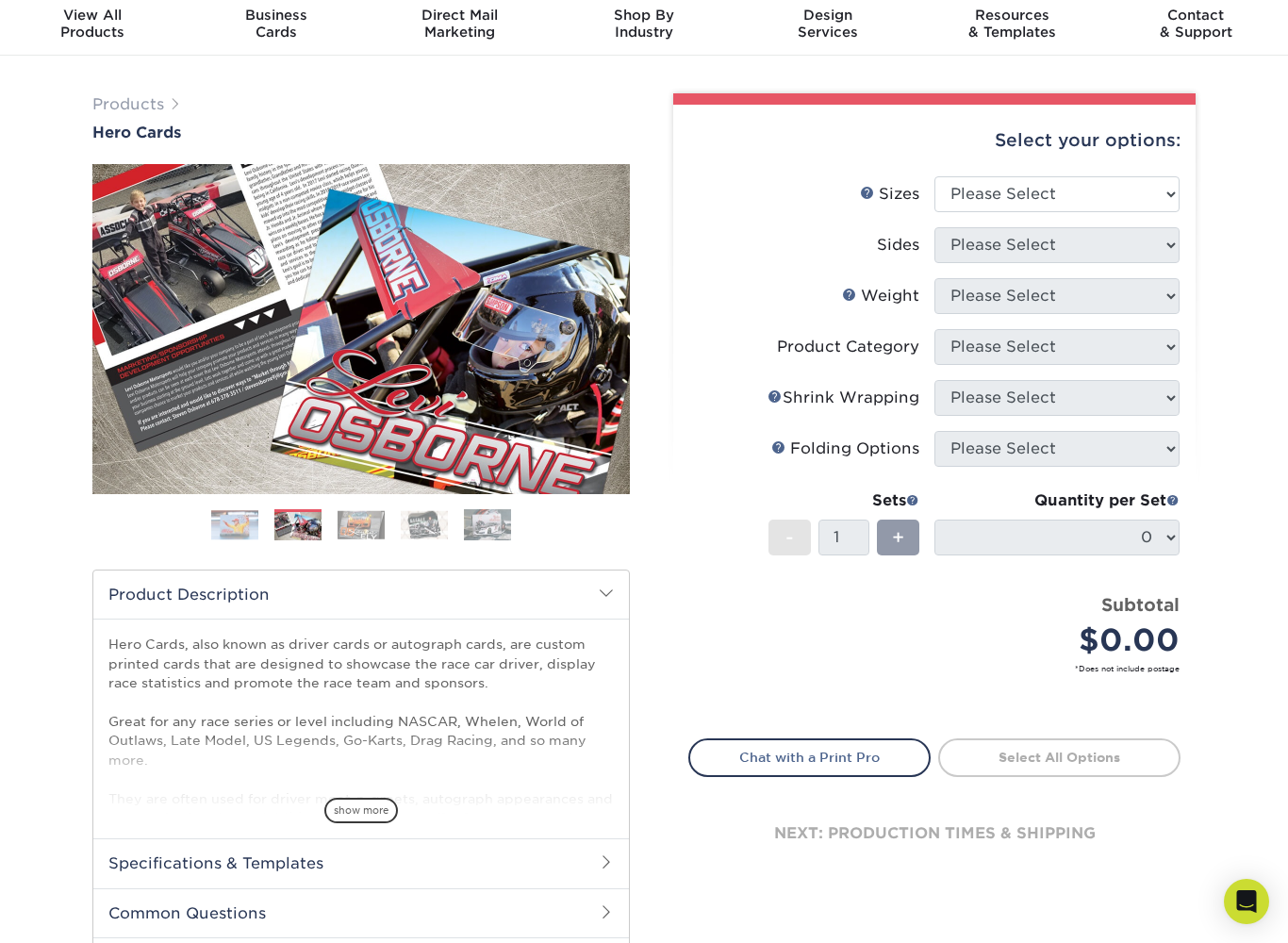 click at bounding box center (361, 329) 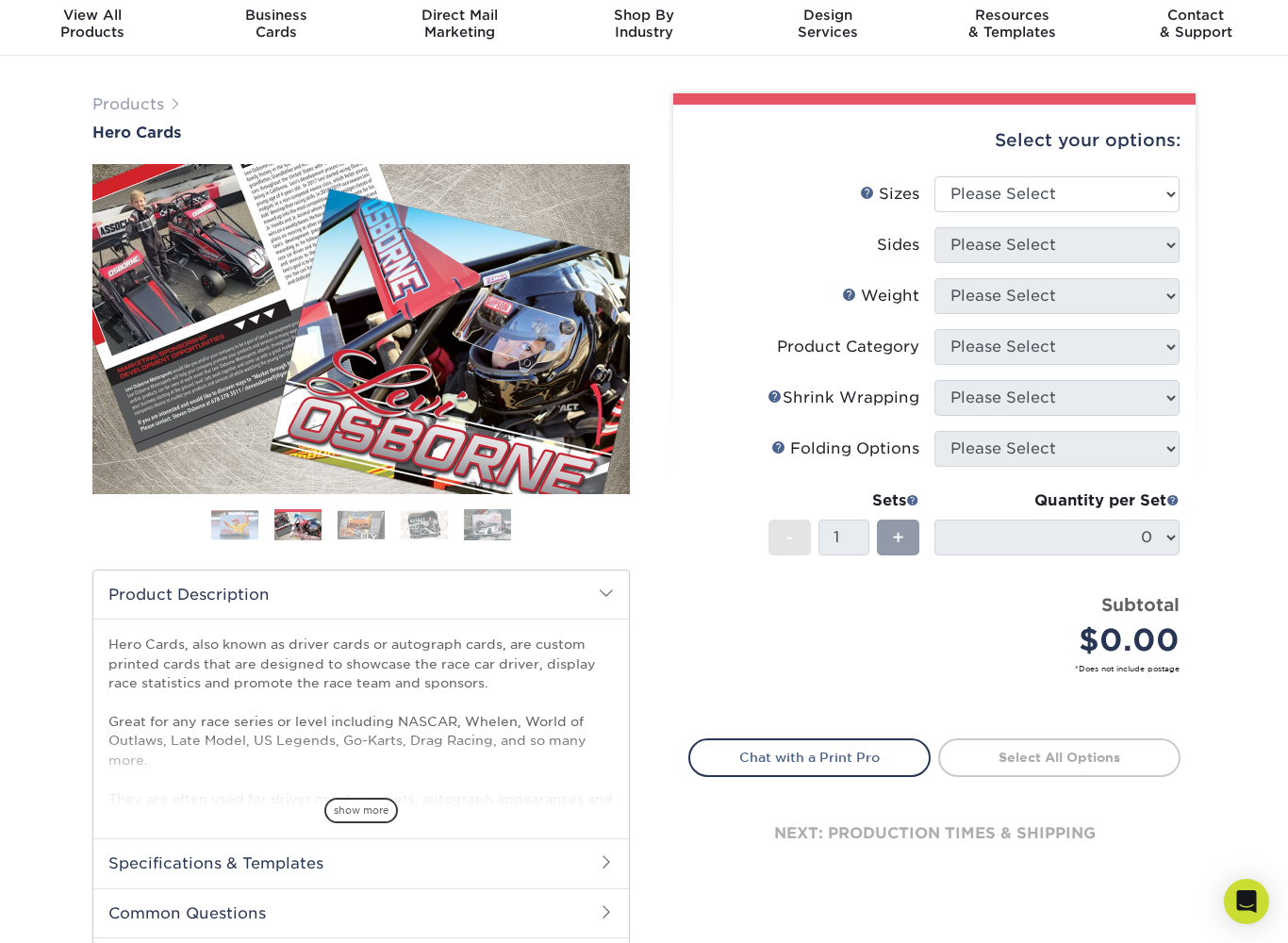 click on "Next" at bounding box center (602, 329) 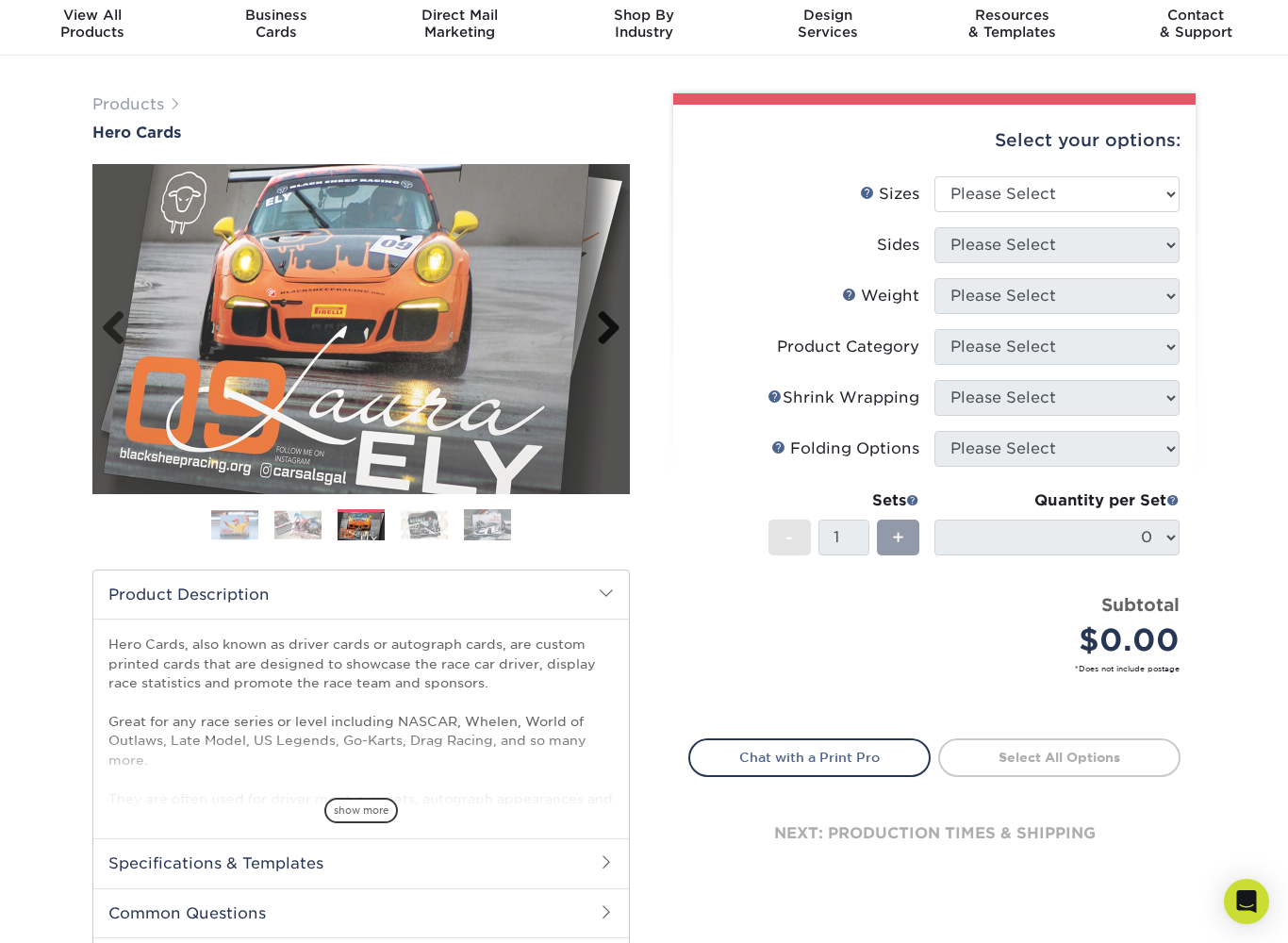click on "Next" at bounding box center [602, 329] 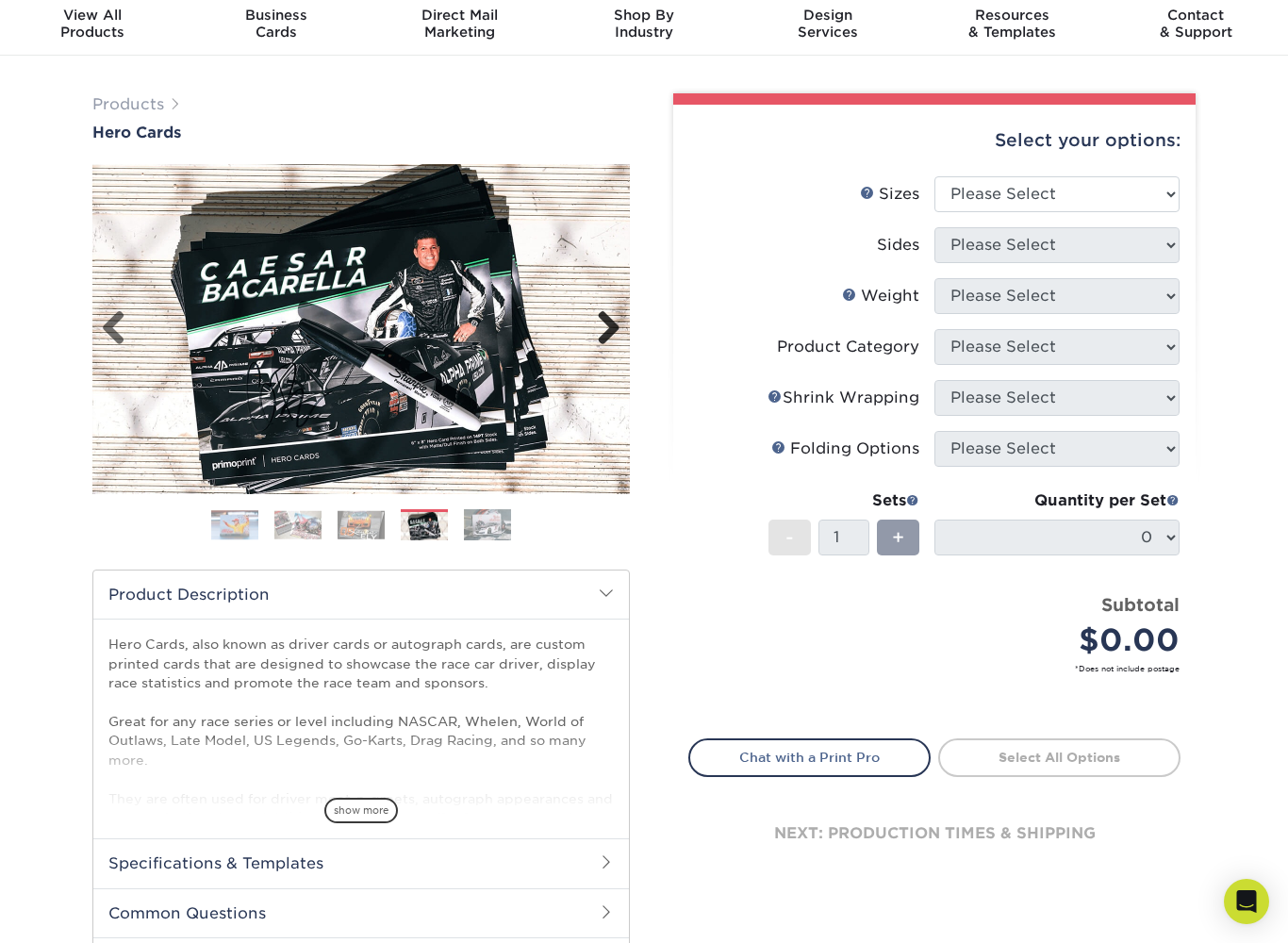 click on "Next" at bounding box center (602, 329) 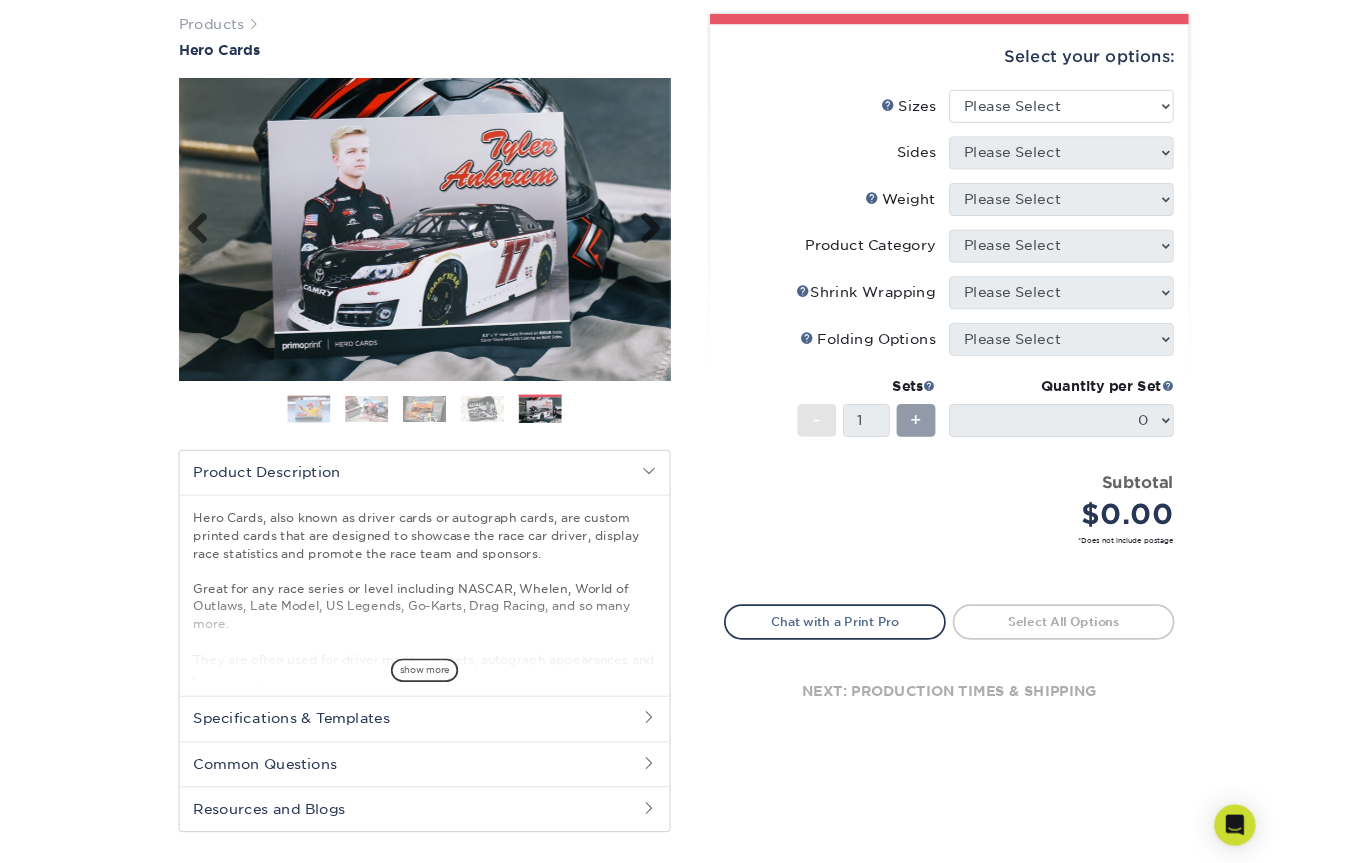 scroll, scrollTop: 0, scrollLeft: 0, axis: both 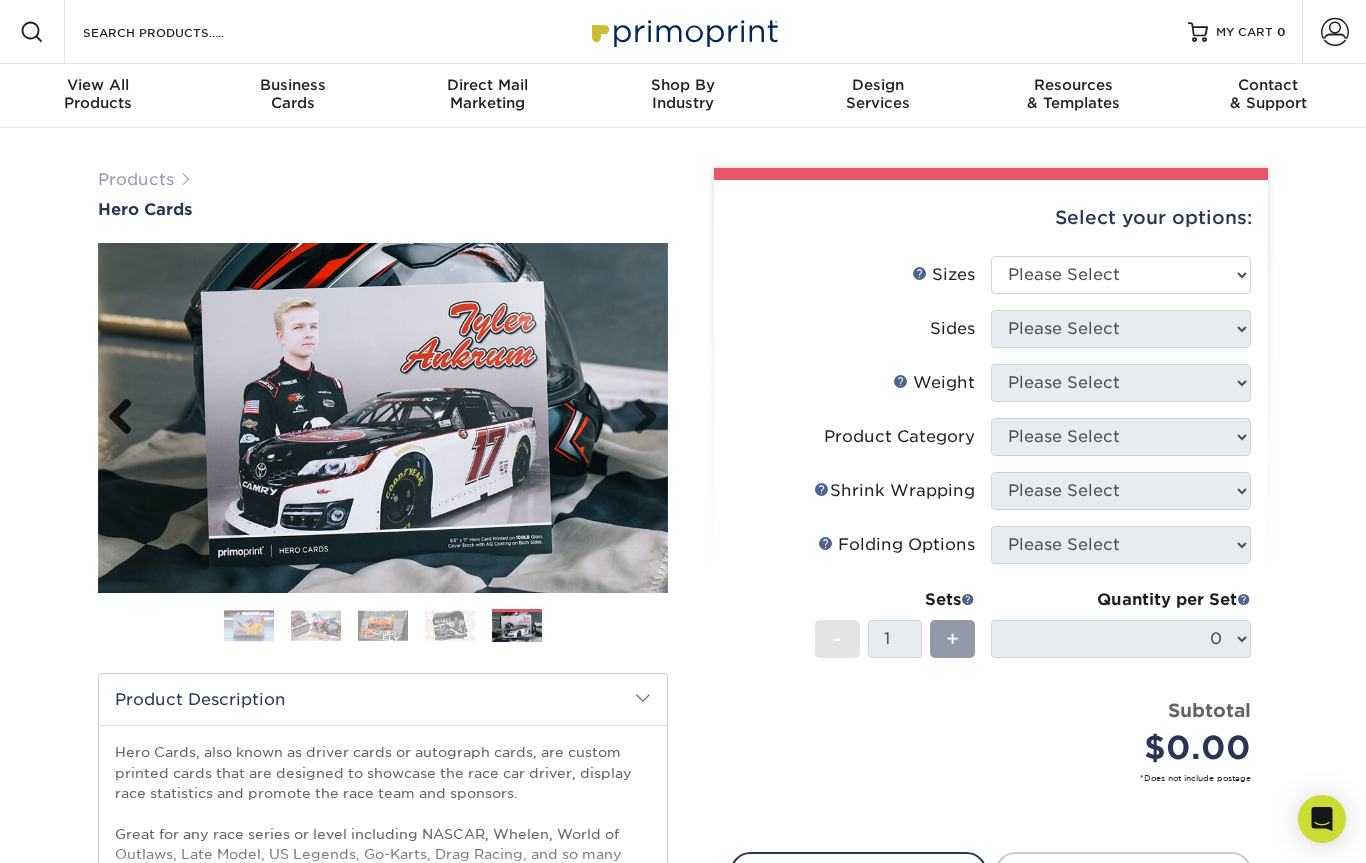 click on "Previous" at bounding box center [128, 418] 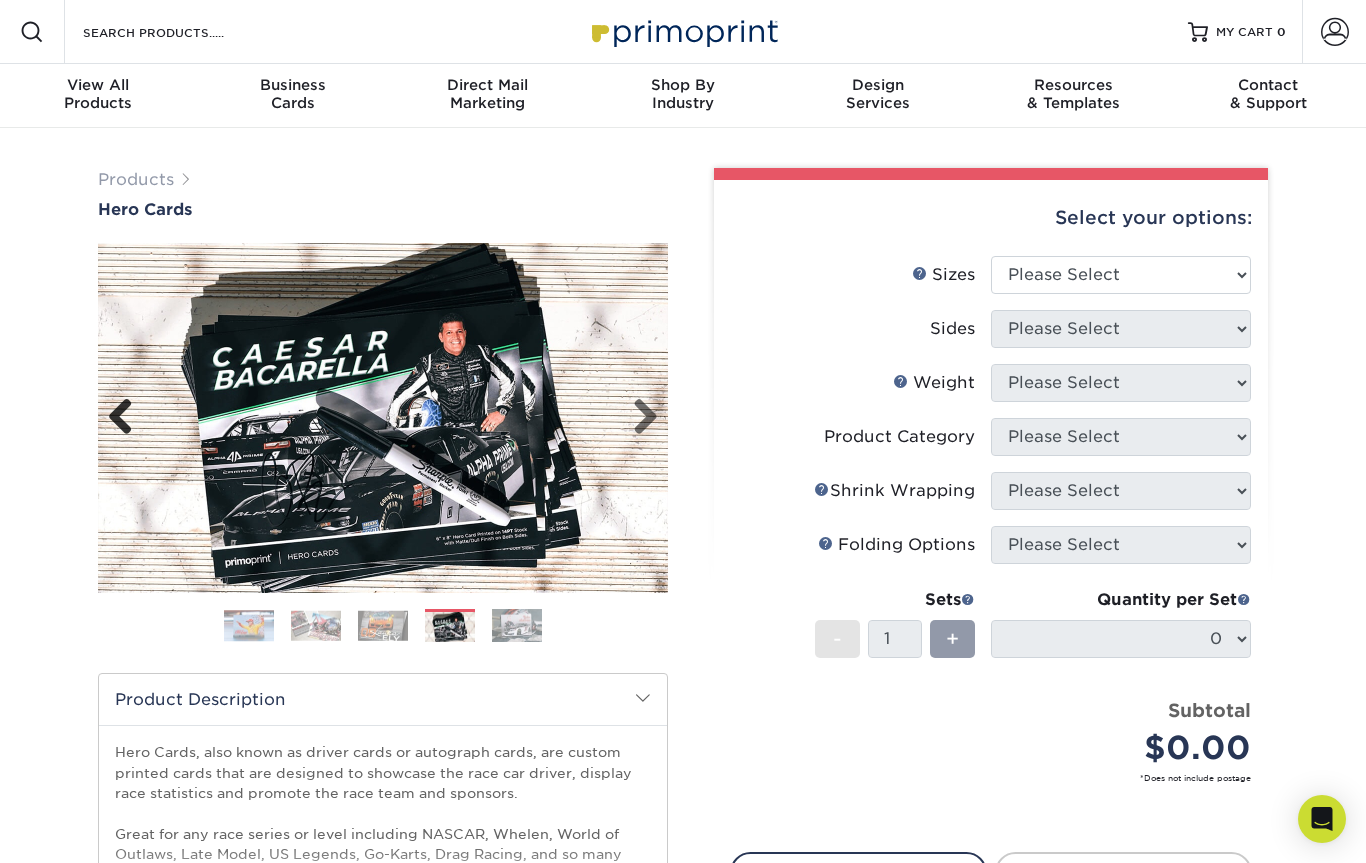 click on "Previous" at bounding box center [128, 418] 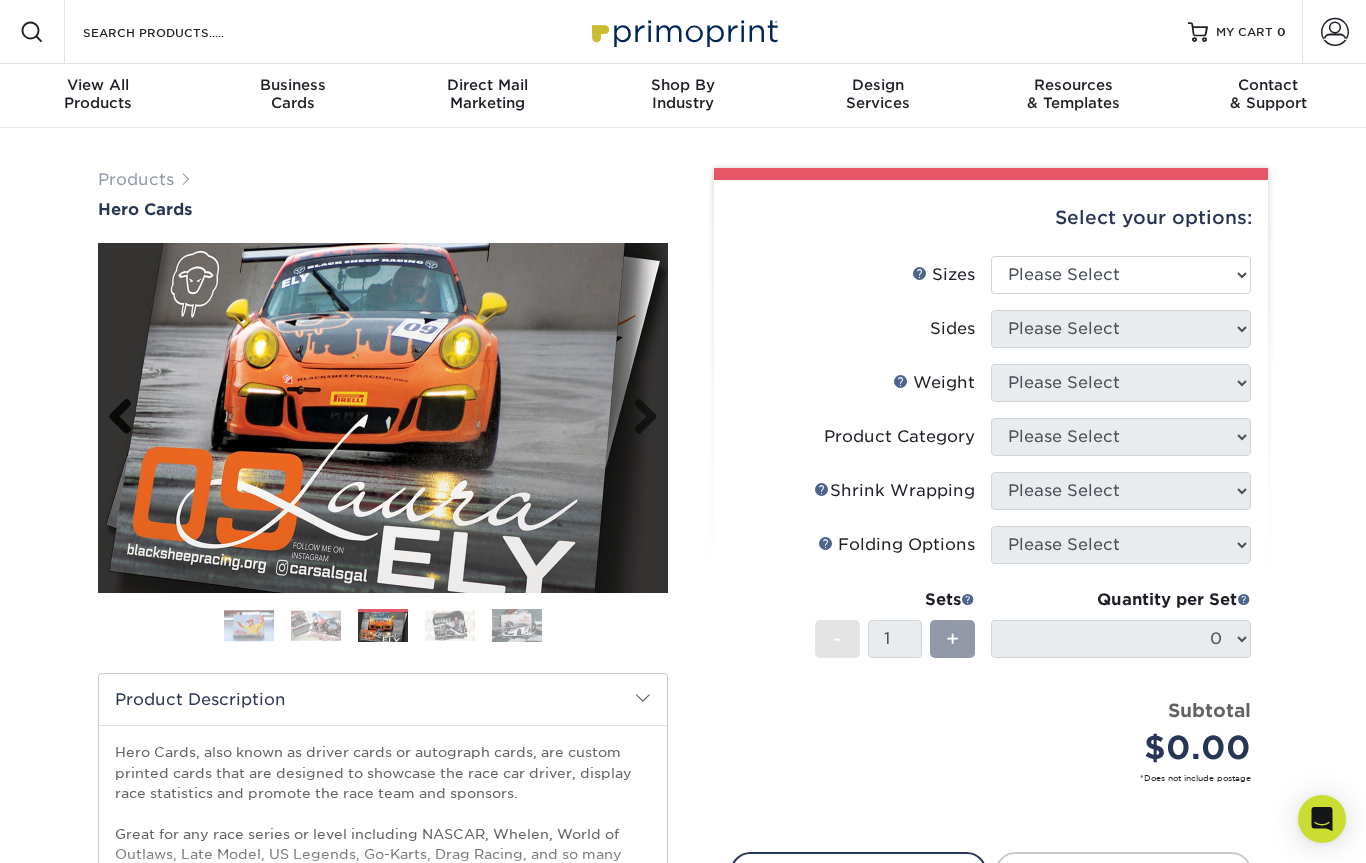 click on "Previous" at bounding box center [128, 418] 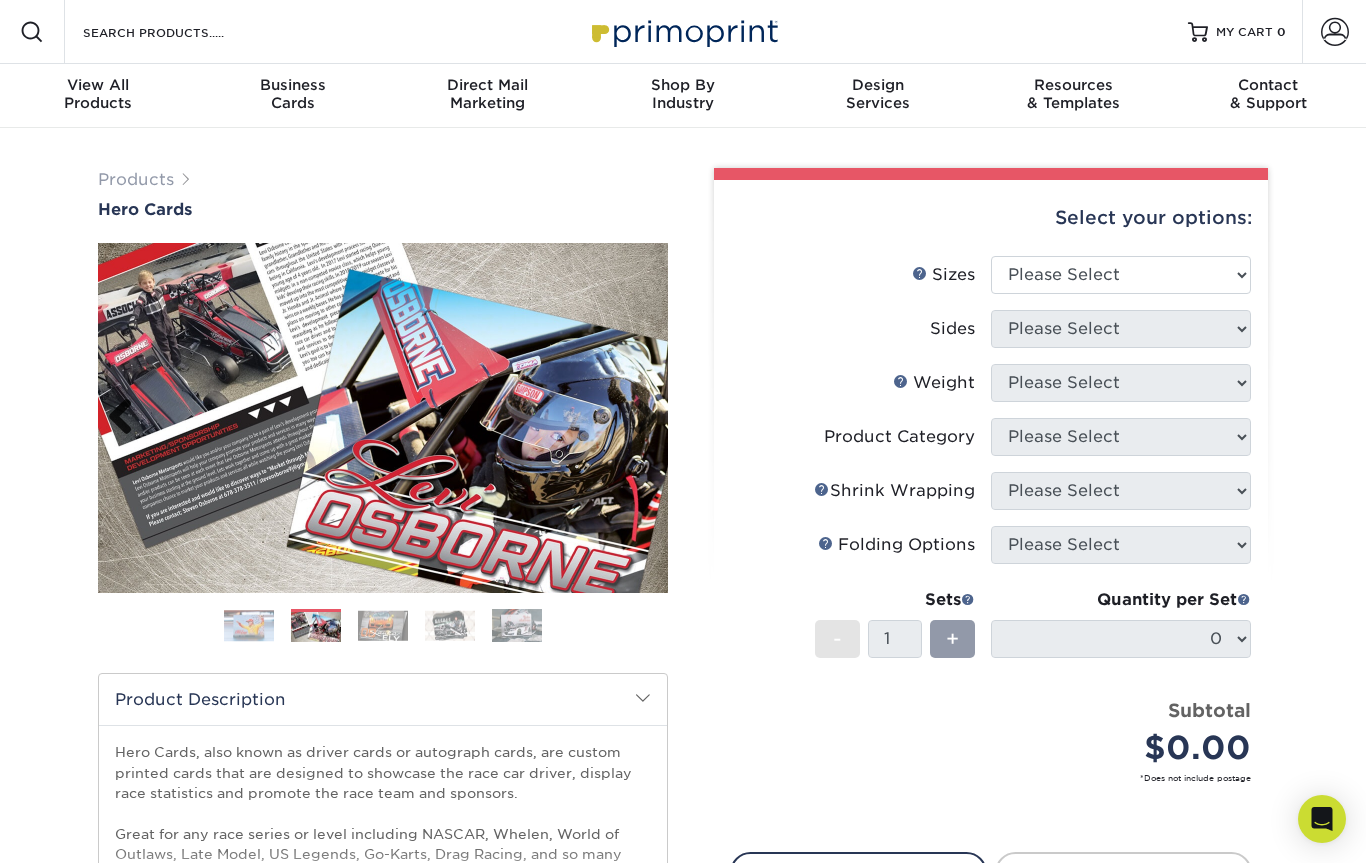 click on "Next" at bounding box center [383, 418] 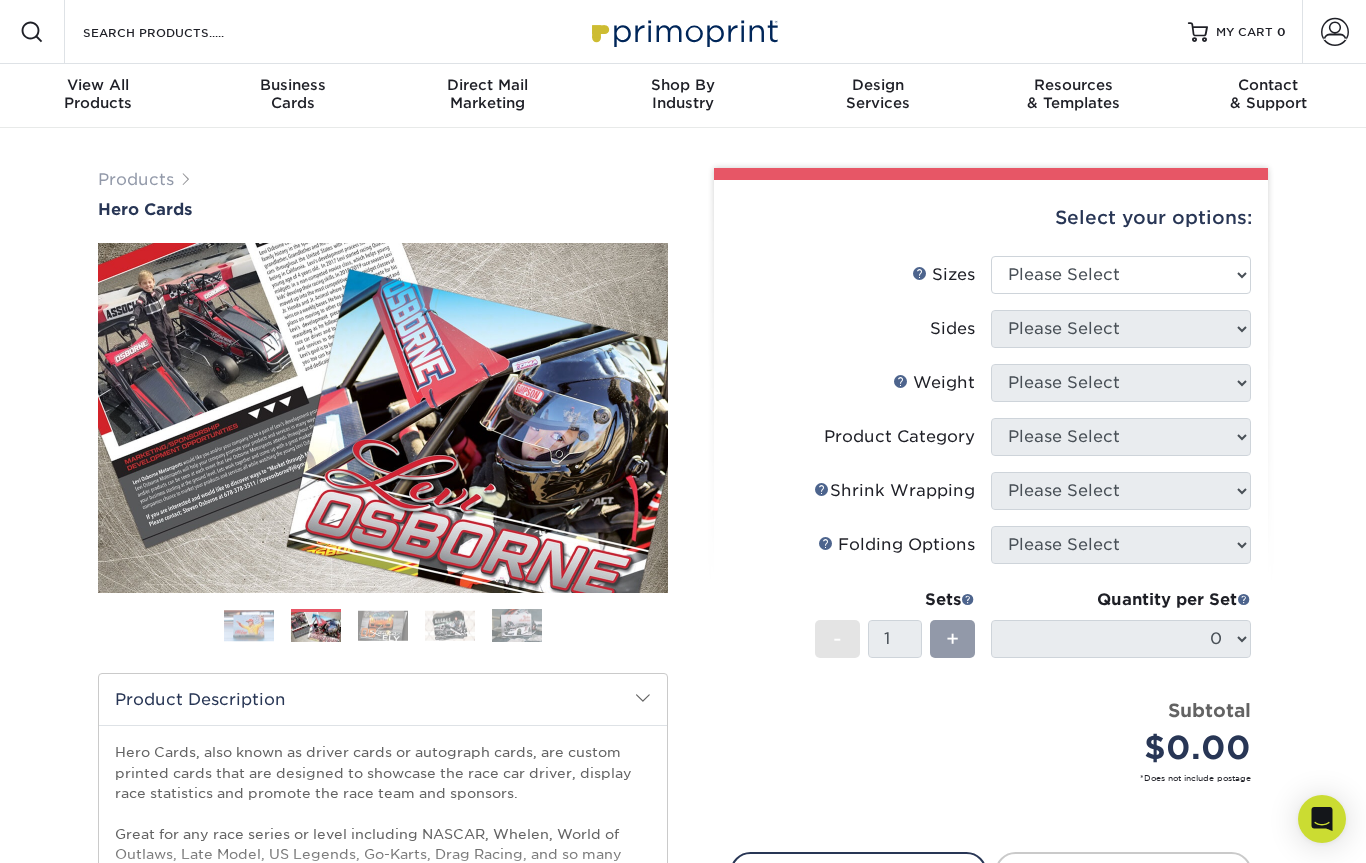 click at bounding box center [383, 418] 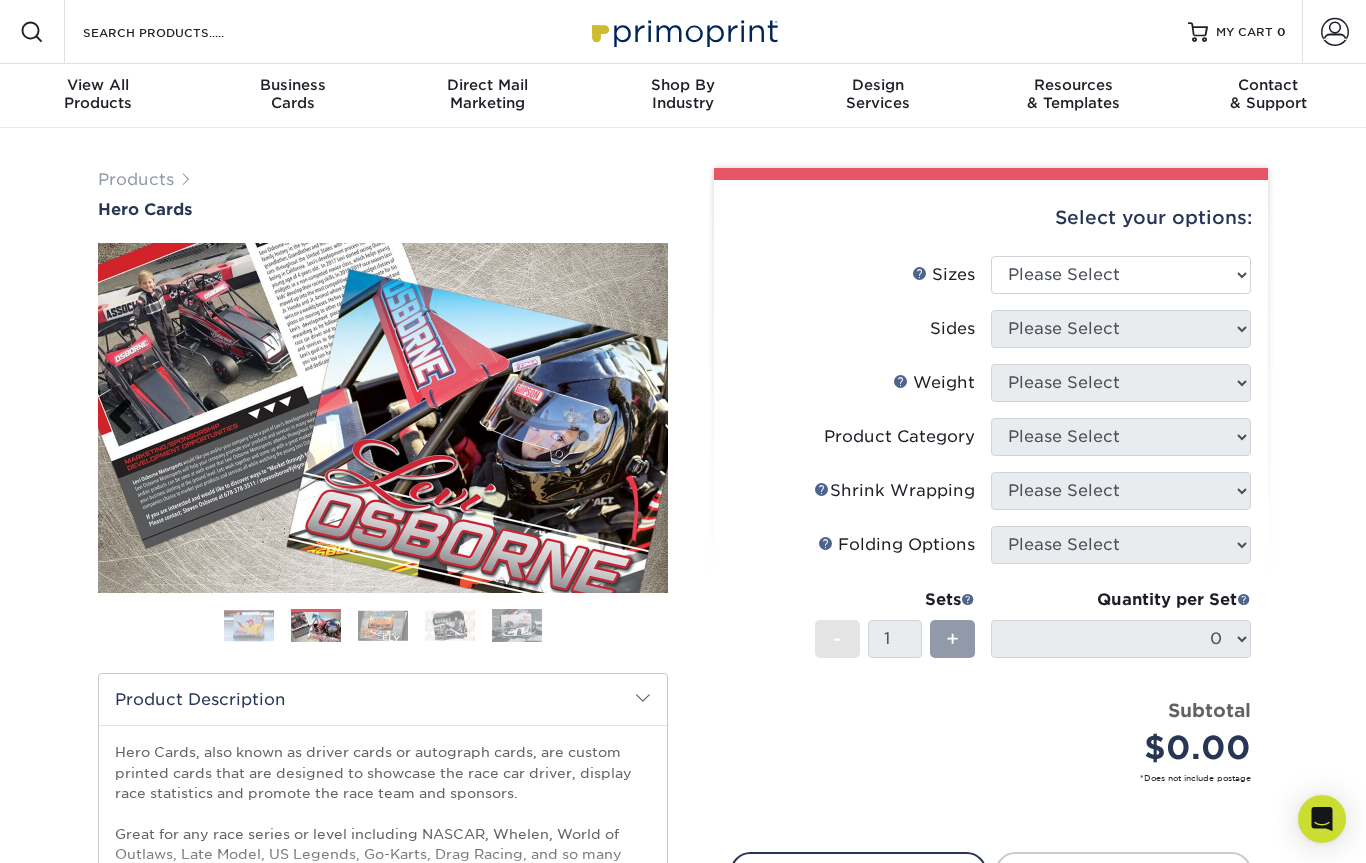click on "Previous" at bounding box center (128, 418) 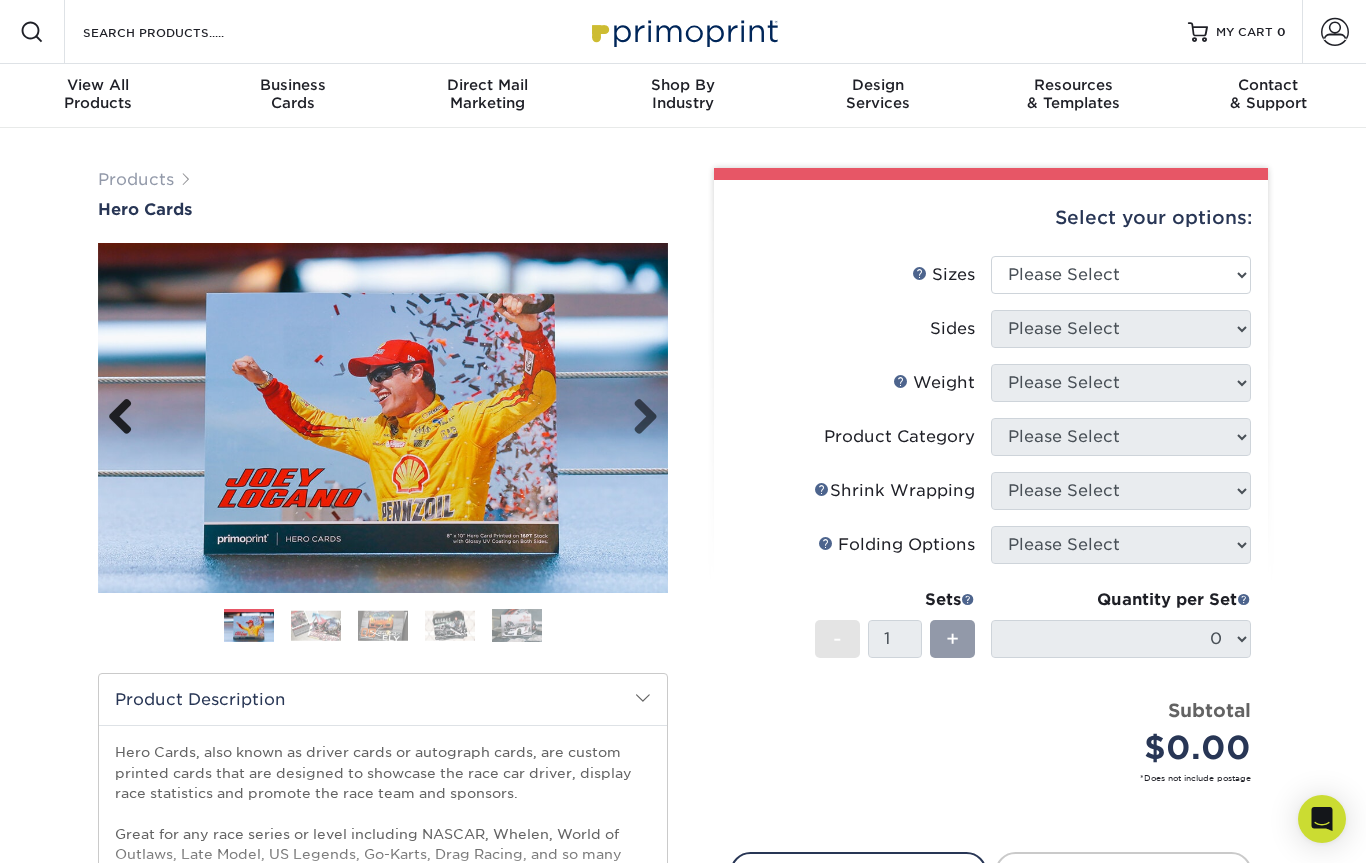 click on "Previous" at bounding box center [128, 418] 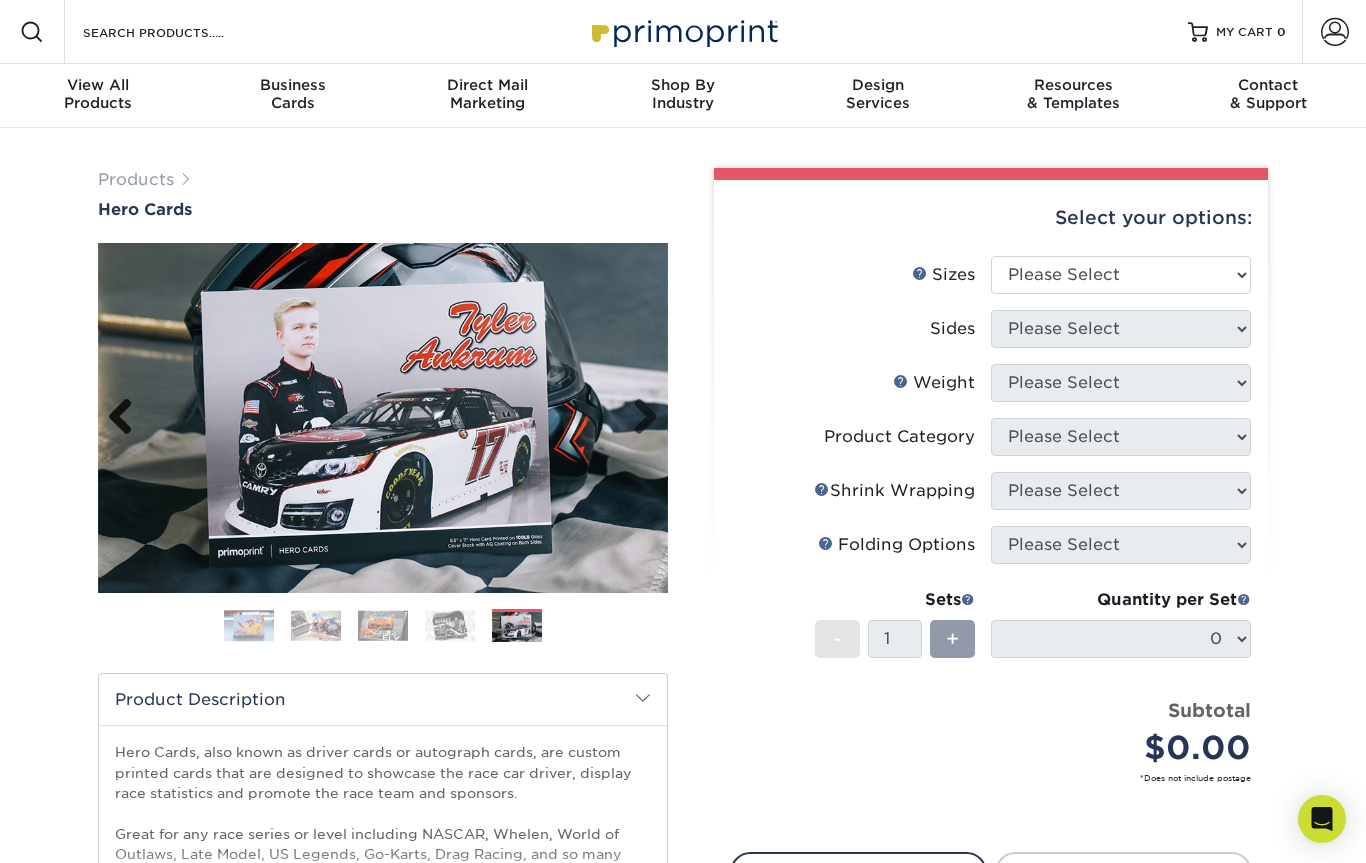click on "Previous" at bounding box center [128, 418] 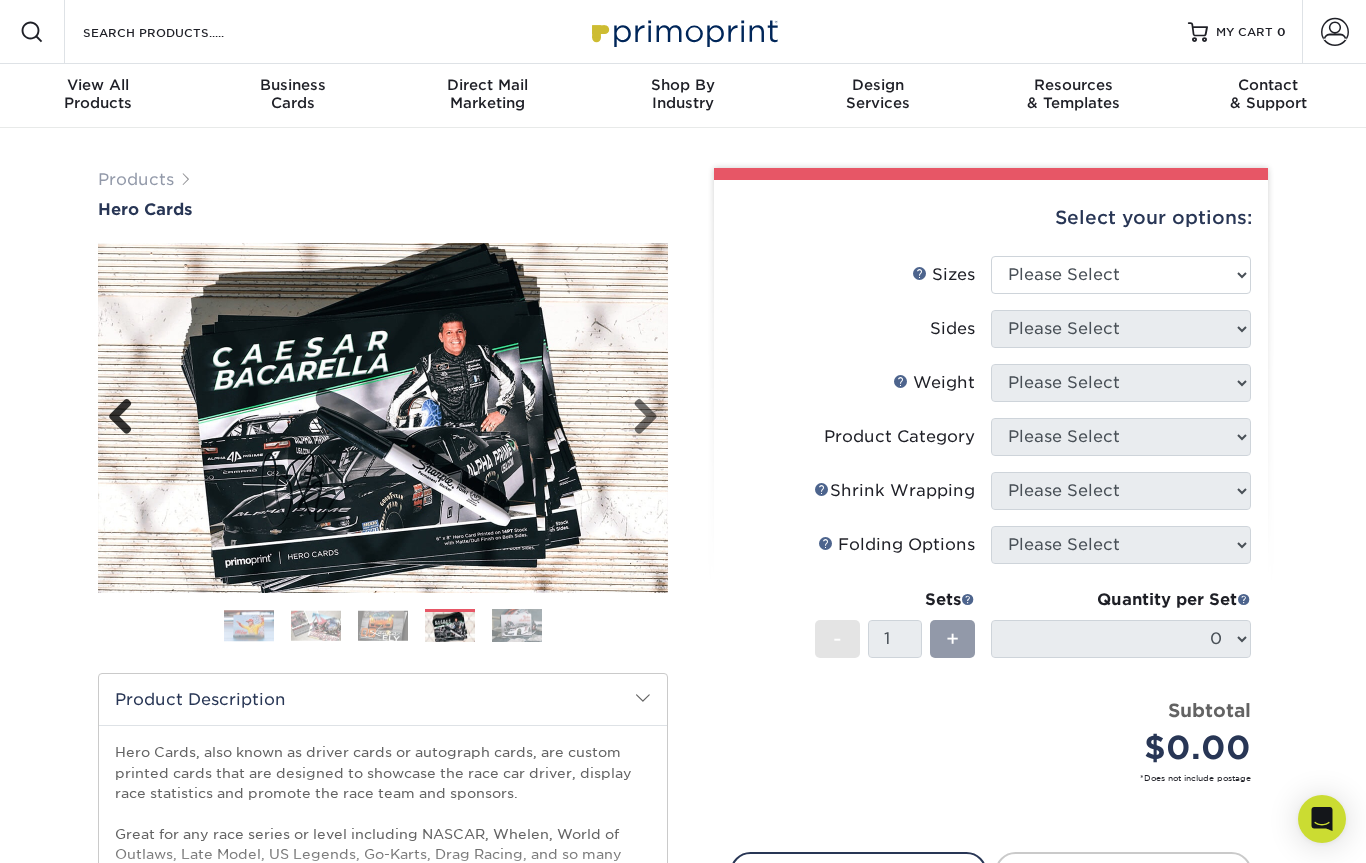click on "Previous" at bounding box center (128, 418) 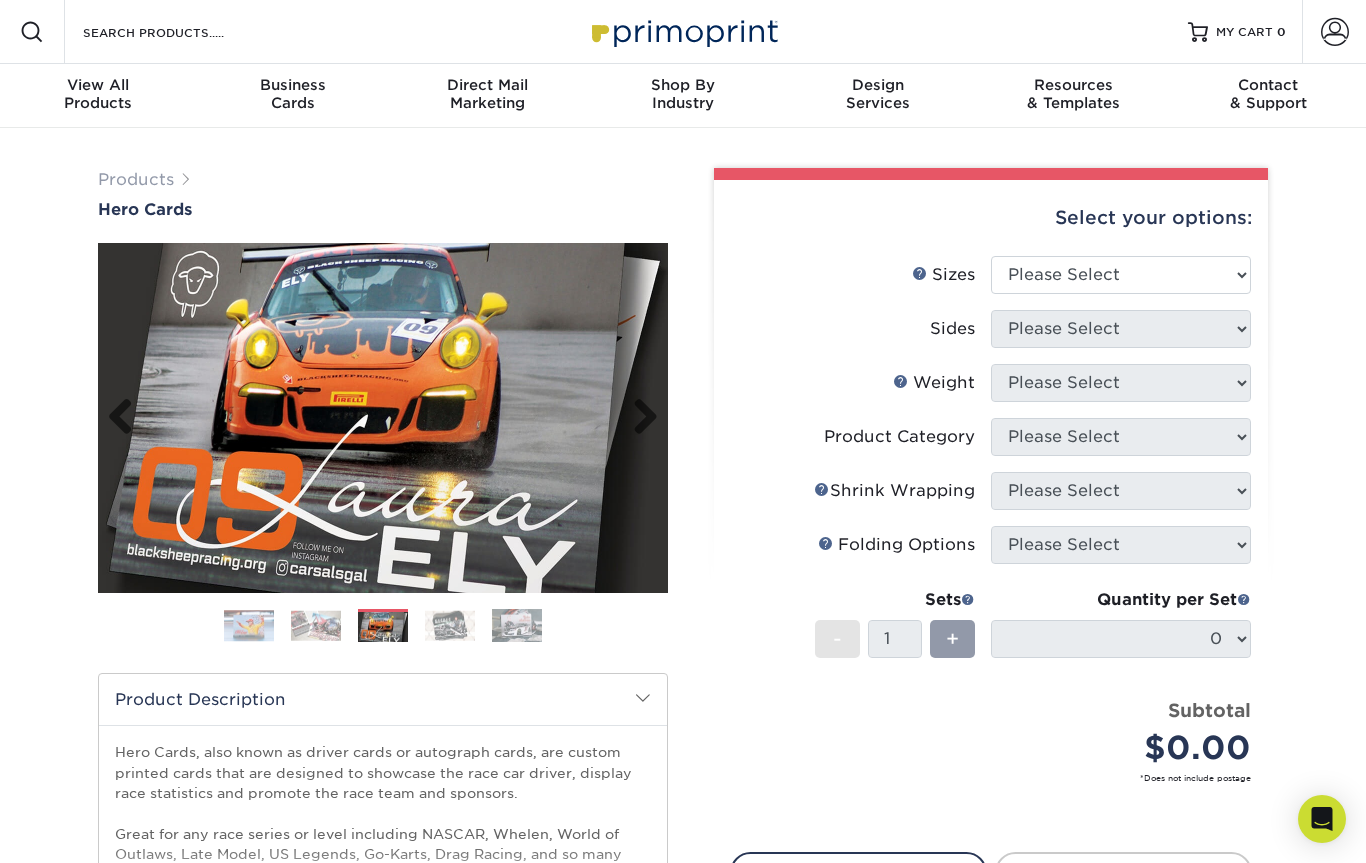 click on "Previous" at bounding box center (128, 418) 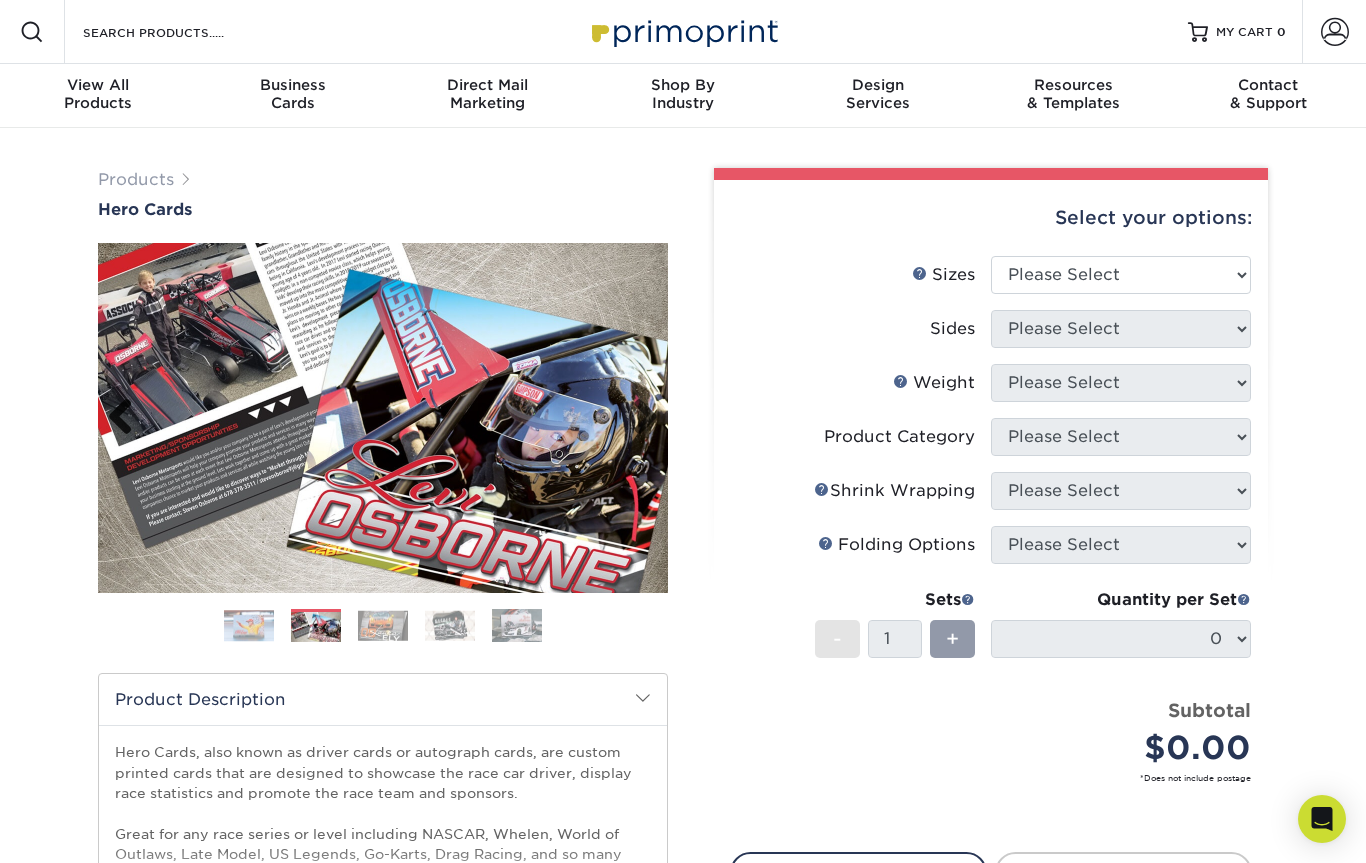 click on "Previous" at bounding box center [128, 418] 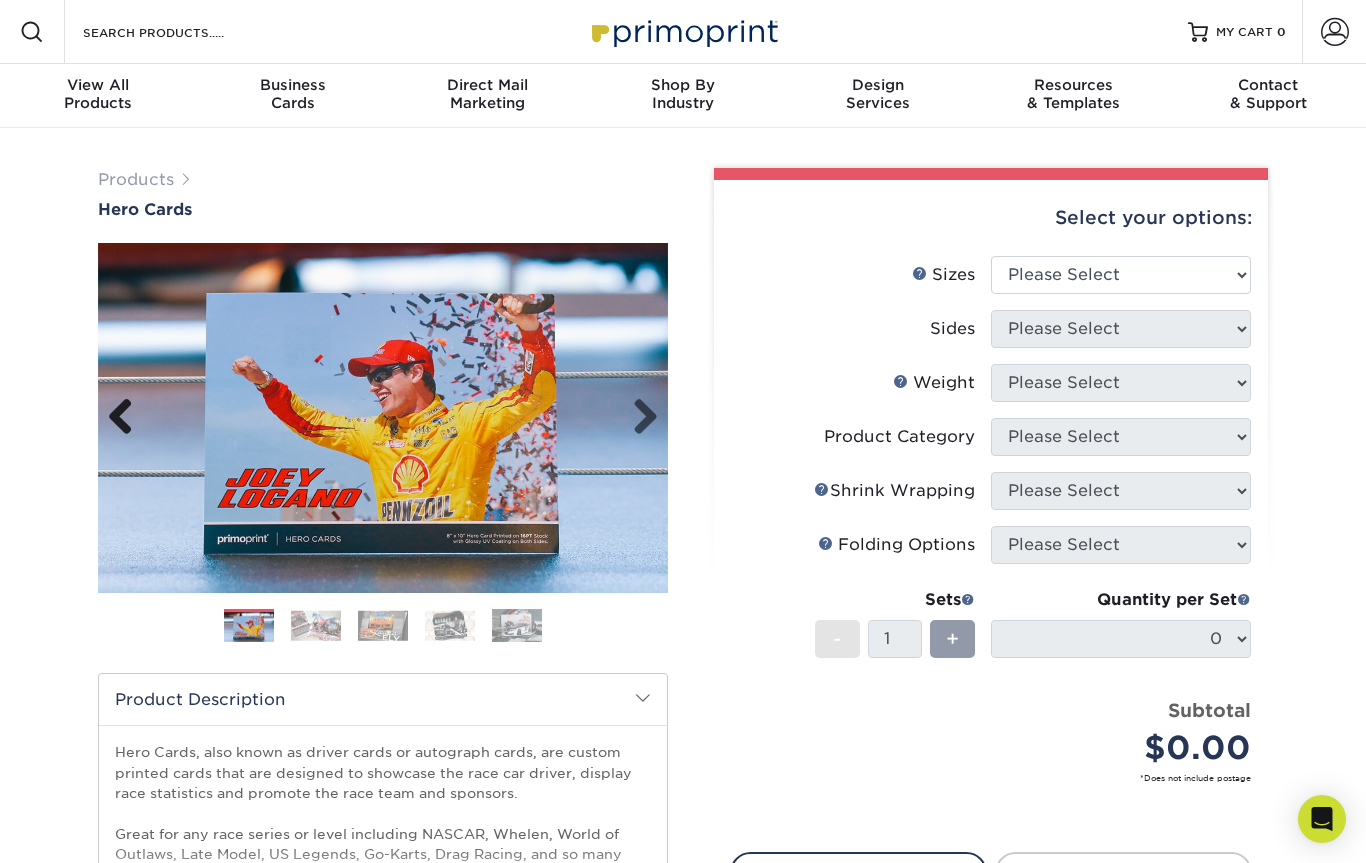 click on "Previous" at bounding box center [128, 418] 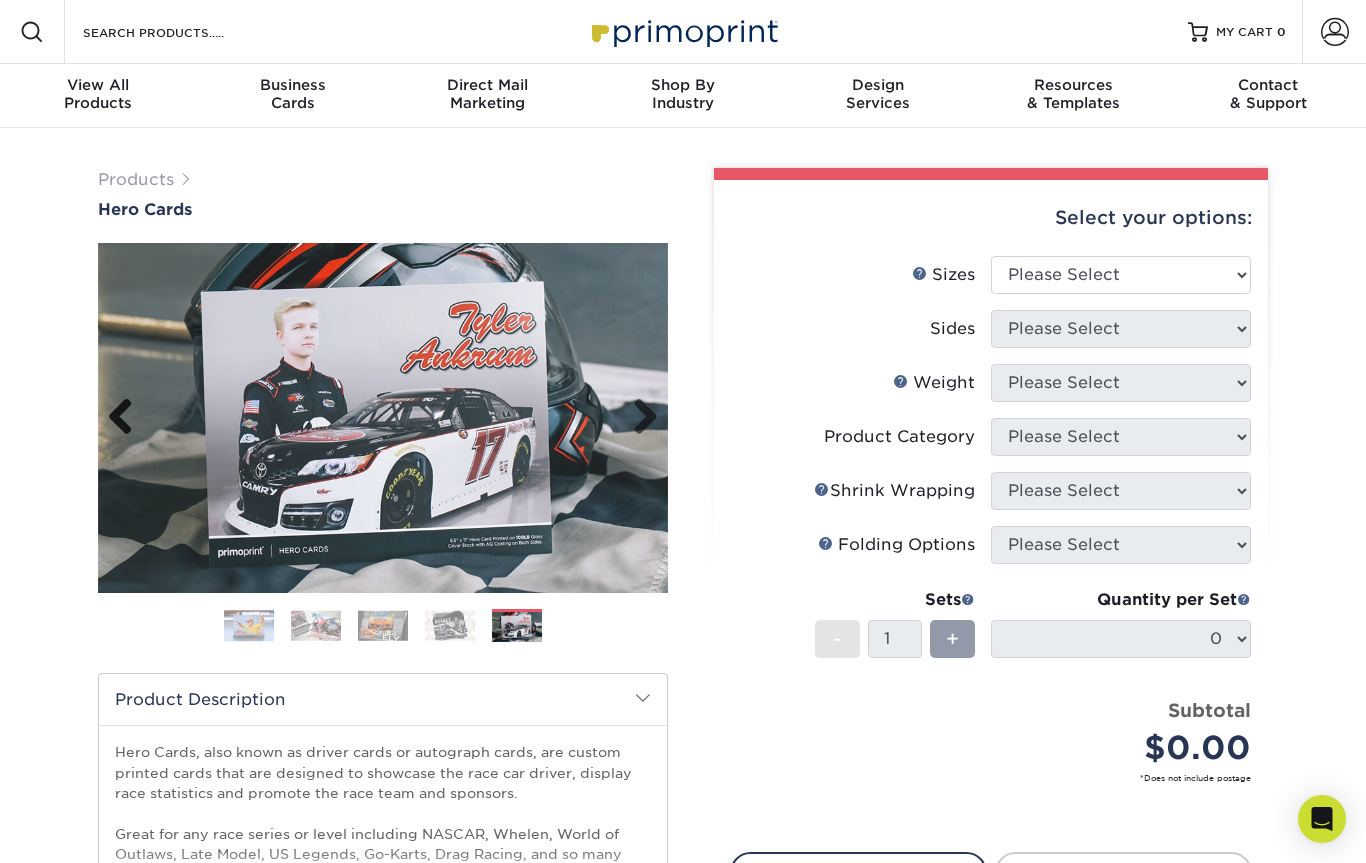 click on "Previous" at bounding box center (128, 418) 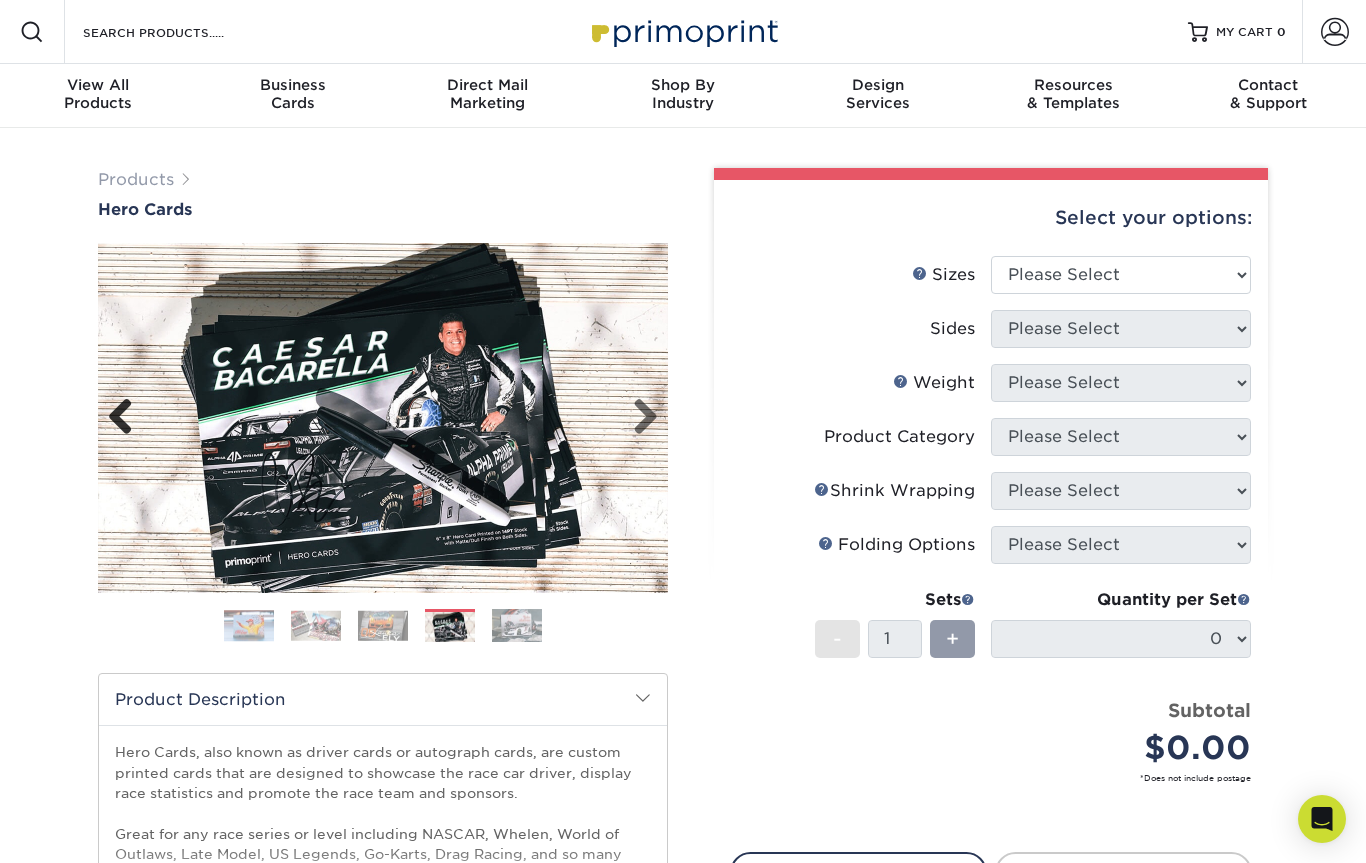click on "Previous" at bounding box center [128, 418] 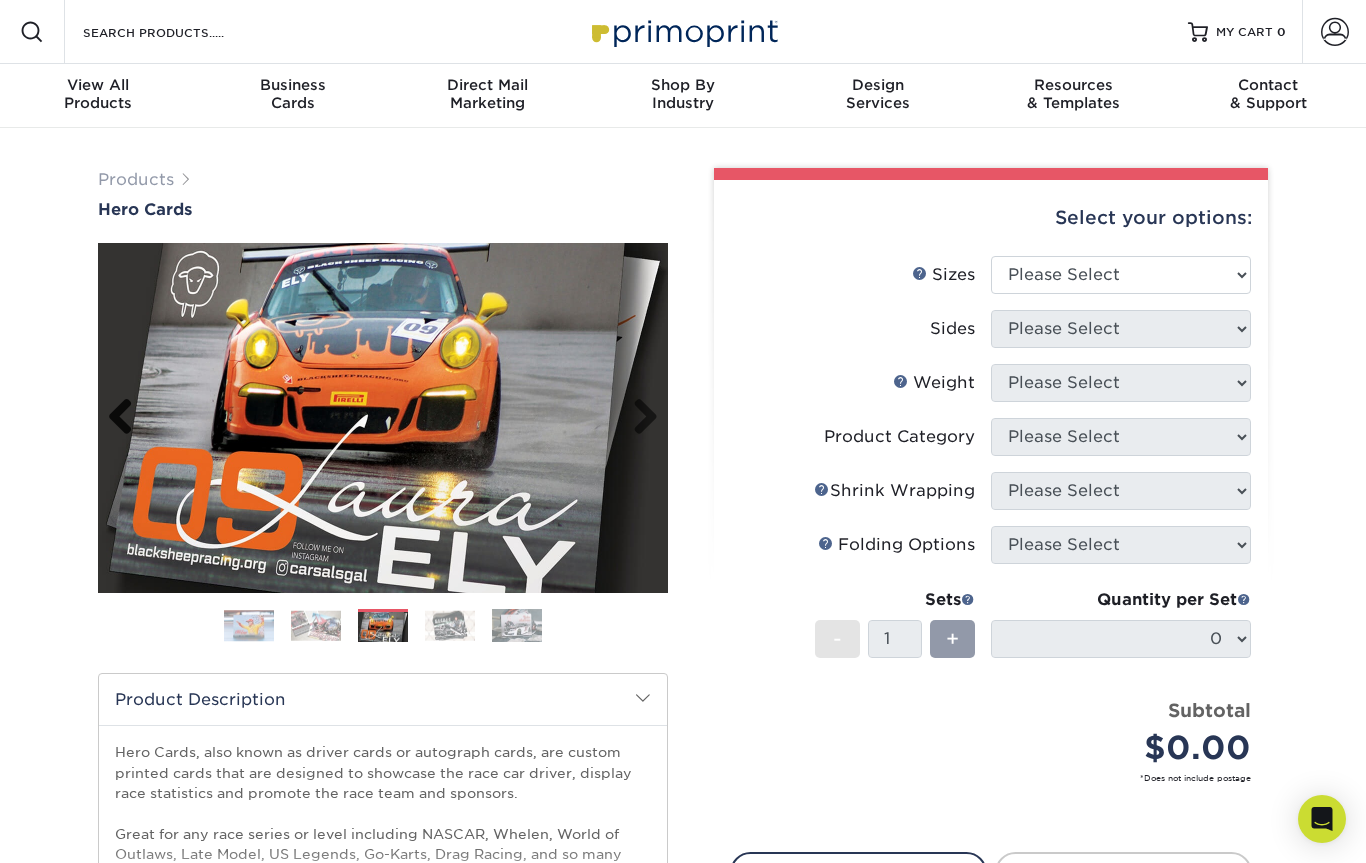 click on "Previous" at bounding box center (128, 418) 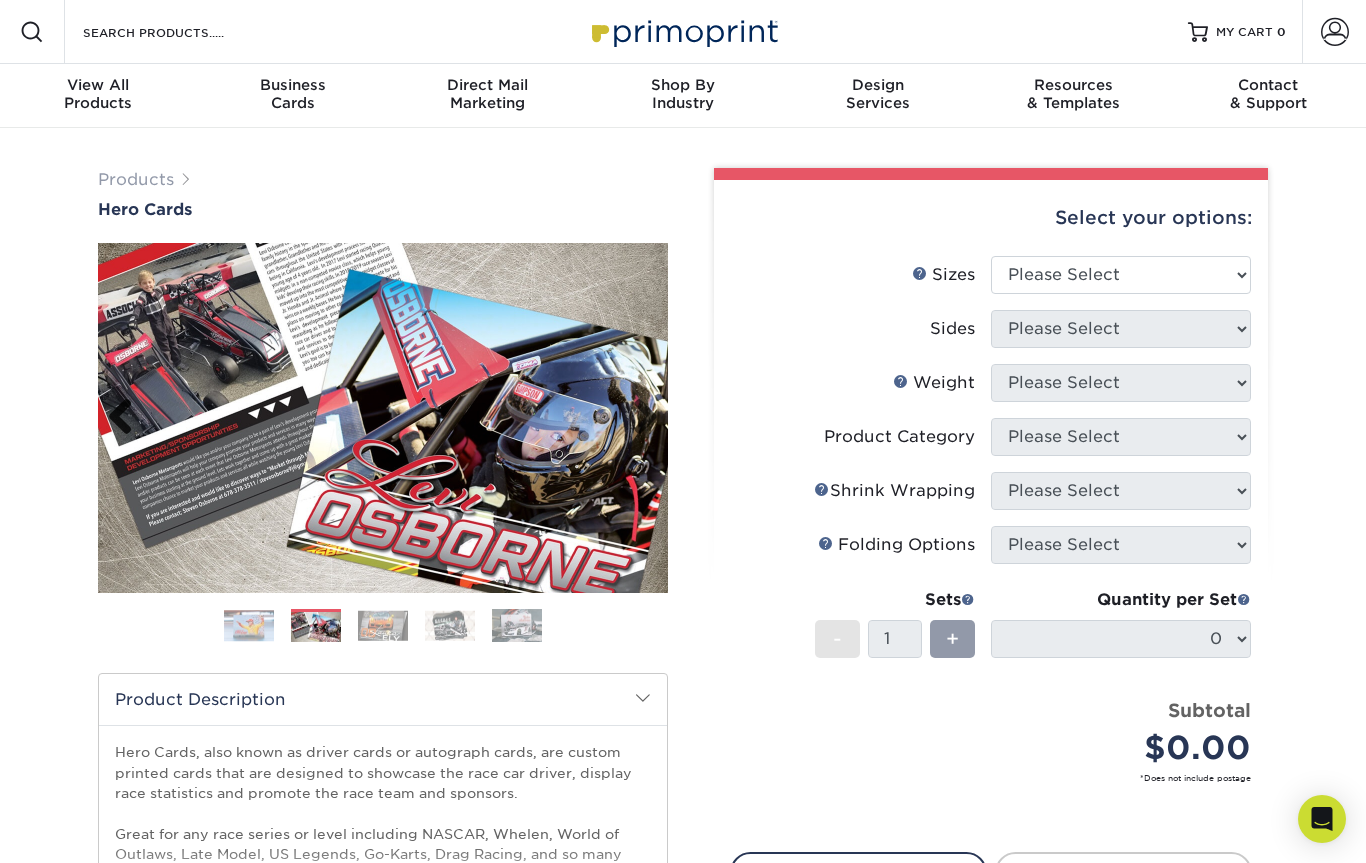 click on "Previous" at bounding box center [128, 418] 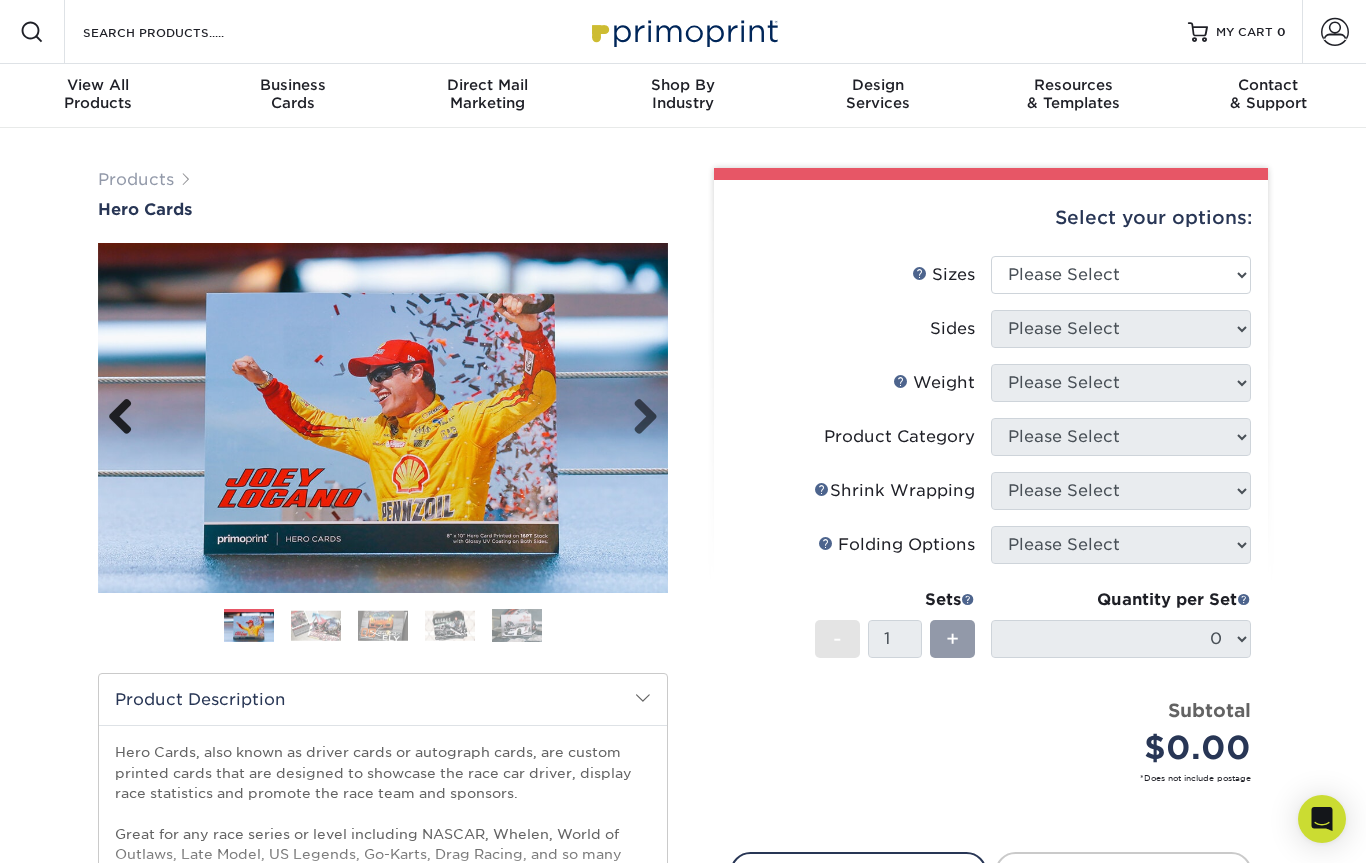 click on "Previous" at bounding box center [128, 418] 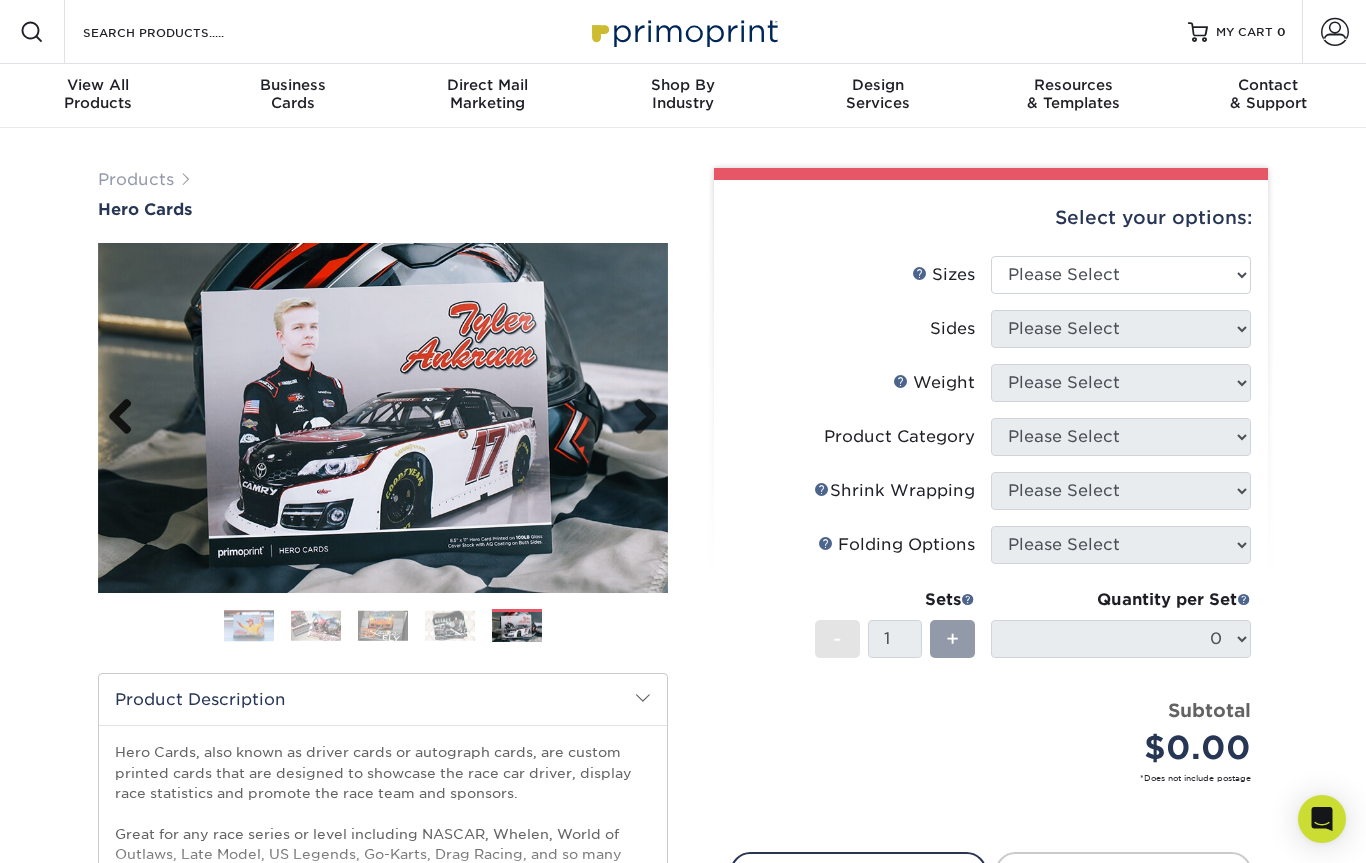 click on "Previous" at bounding box center (128, 418) 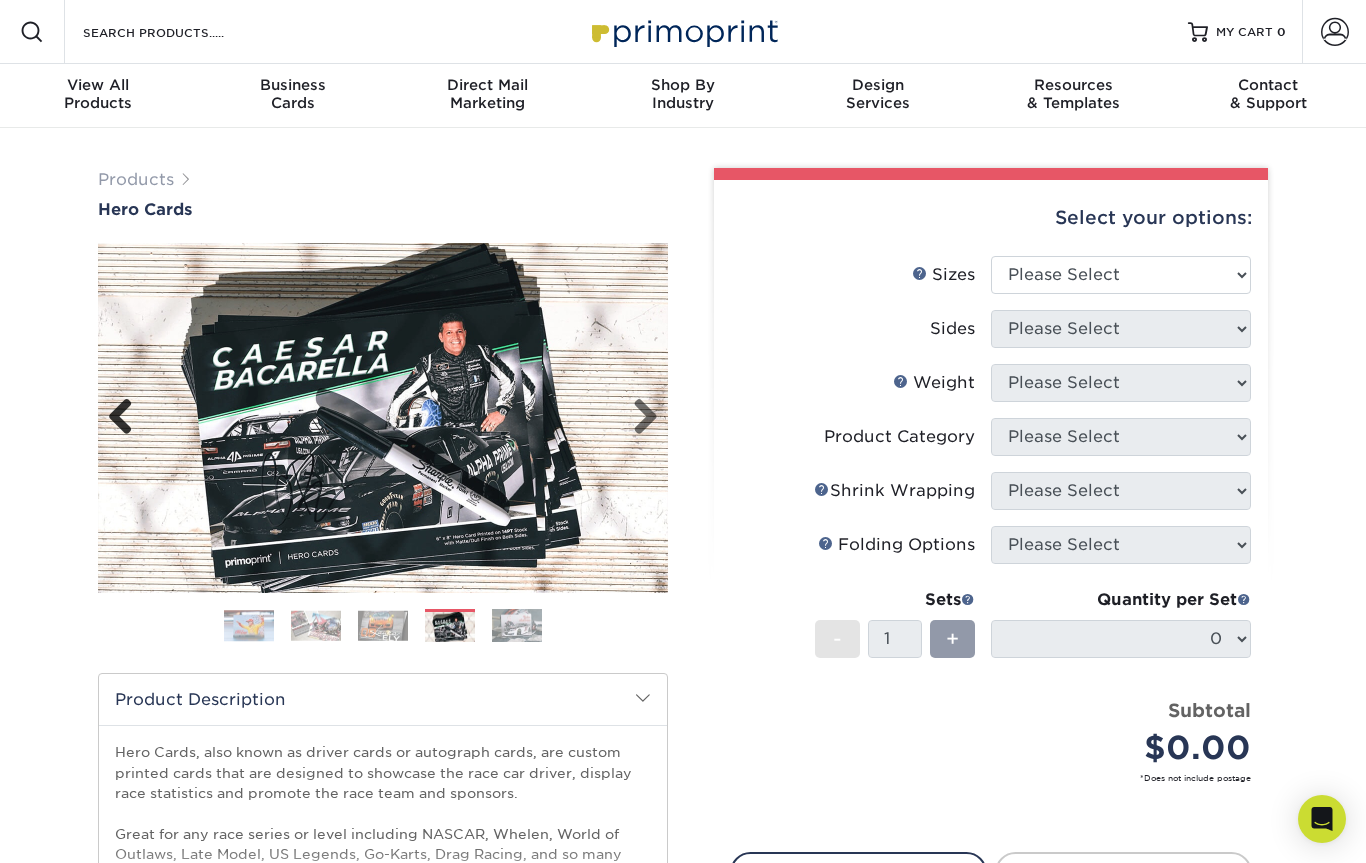 click on "Previous" at bounding box center [128, 418] 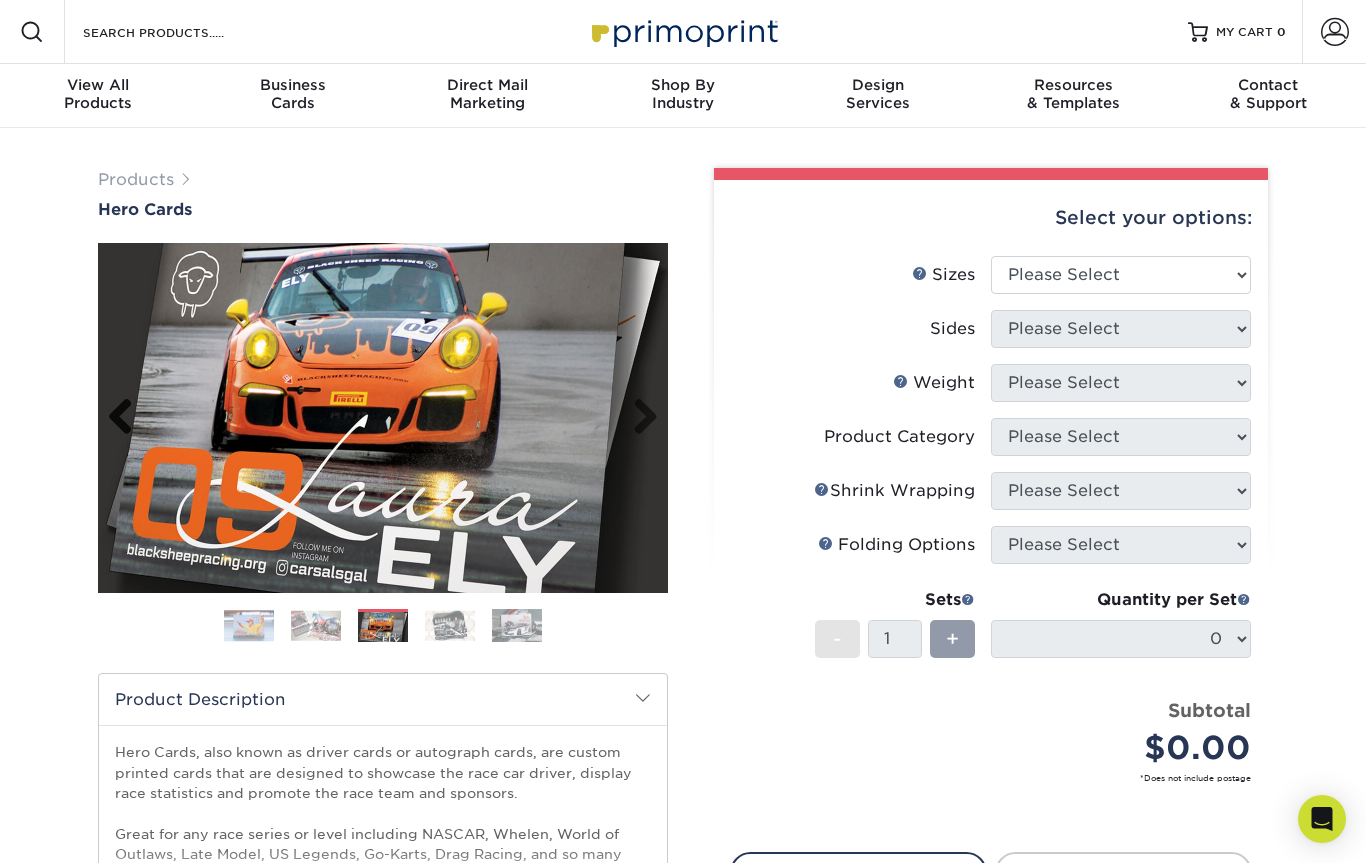 click on "Previous" at bounding box center [128, 418] 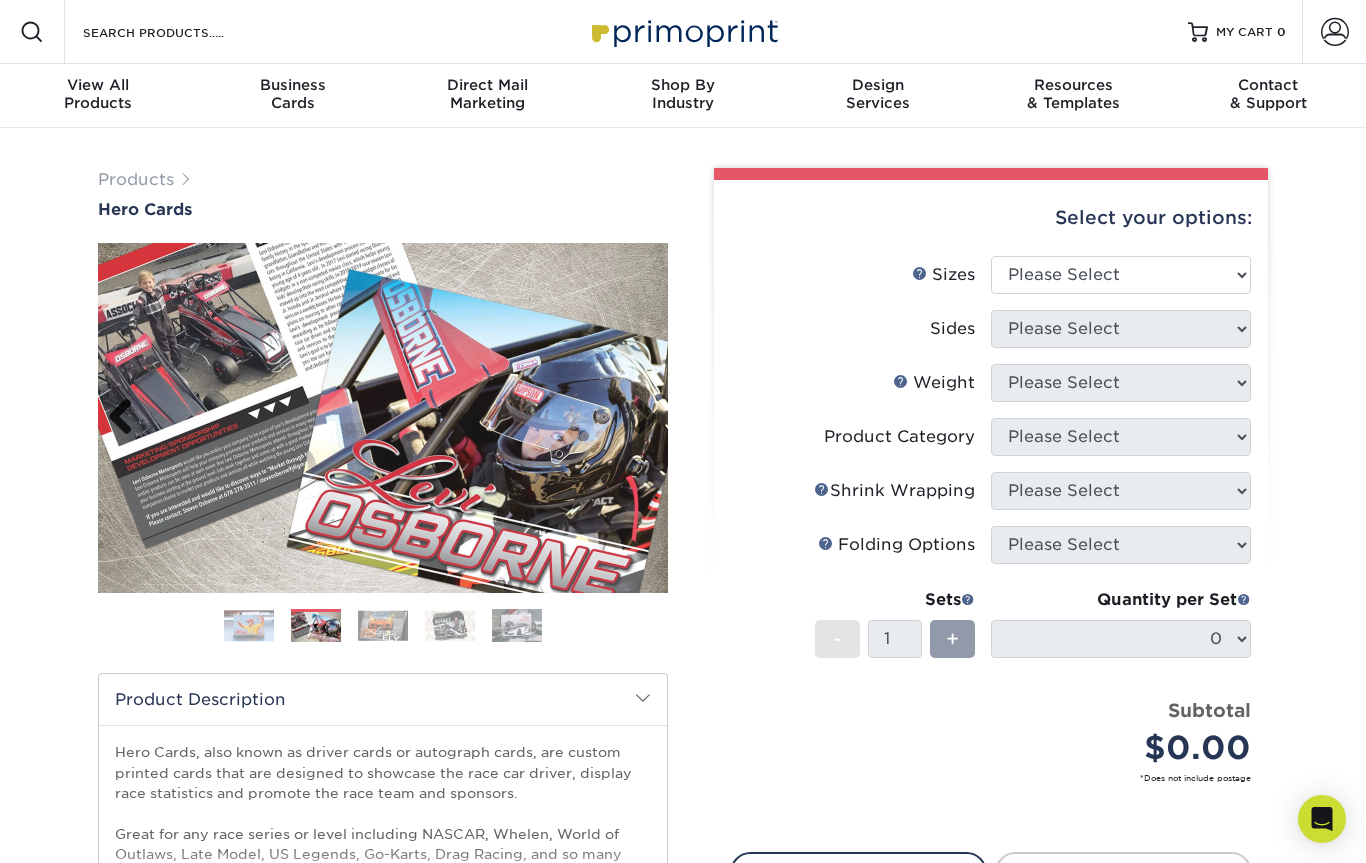 click on "Previous" at bounding box center [128, 418] 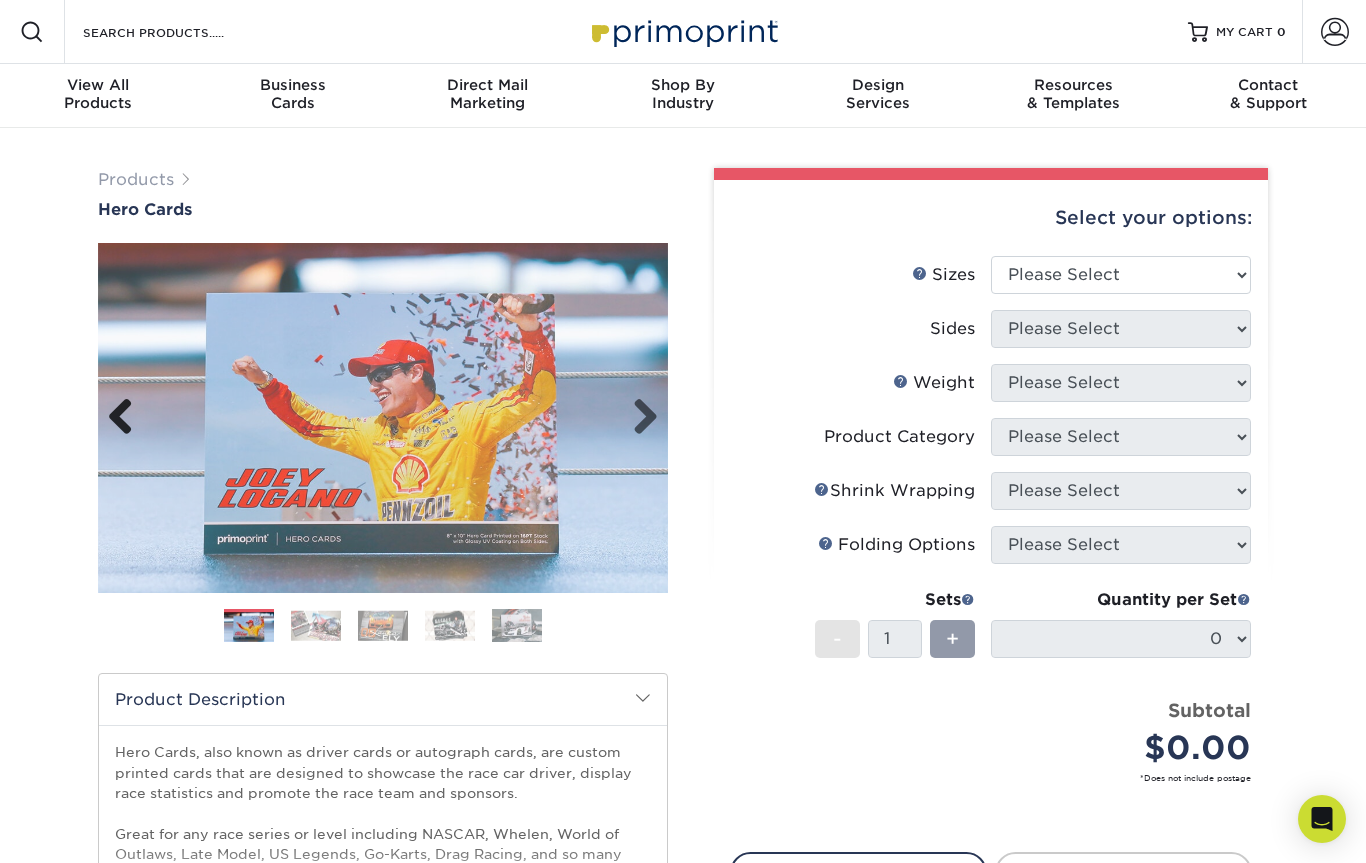 click on "Previous" at bounding box center [128, 418] 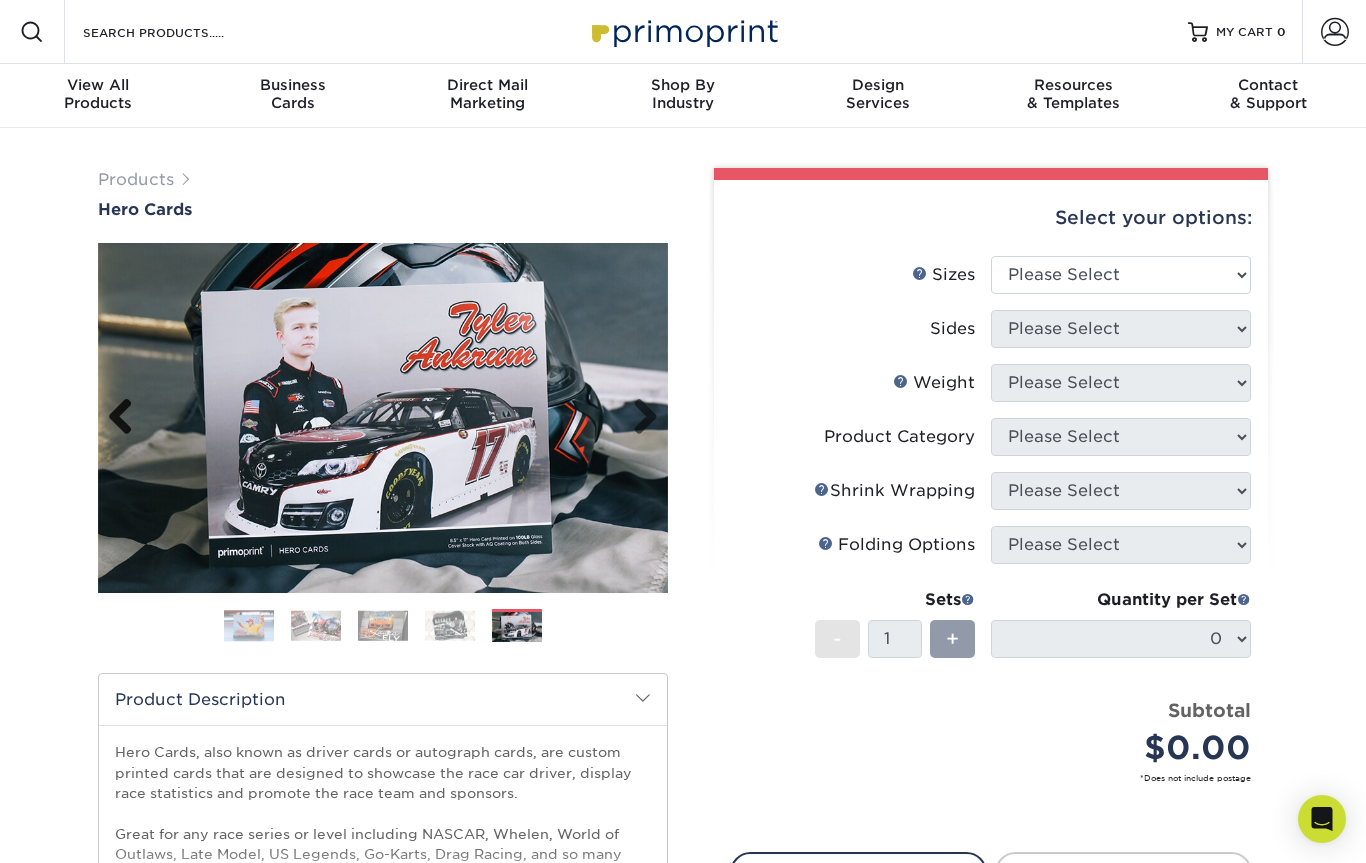 click on "Previous" at bounding box center [128, 418] 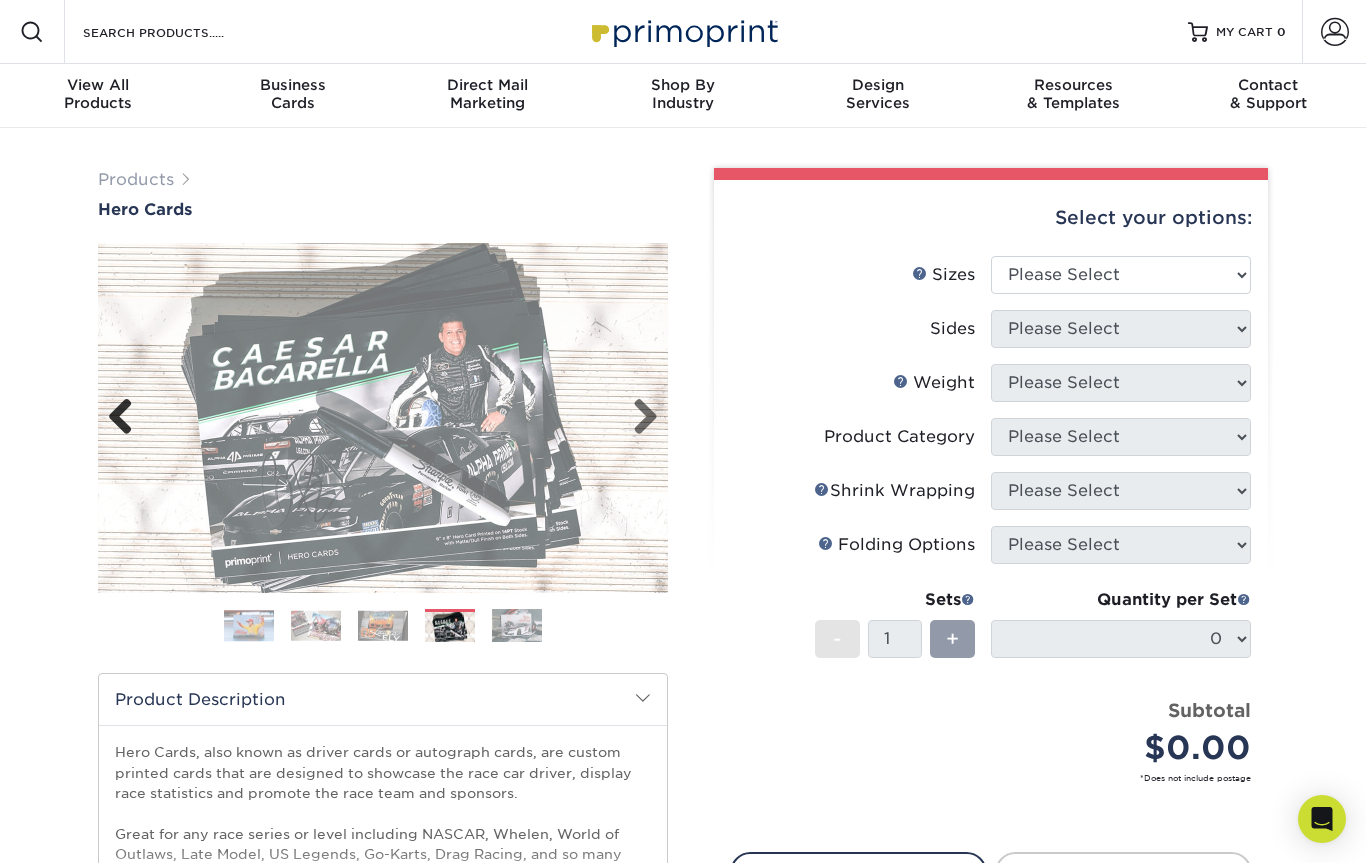 click on "Previous" at bounding box center (128, 418) 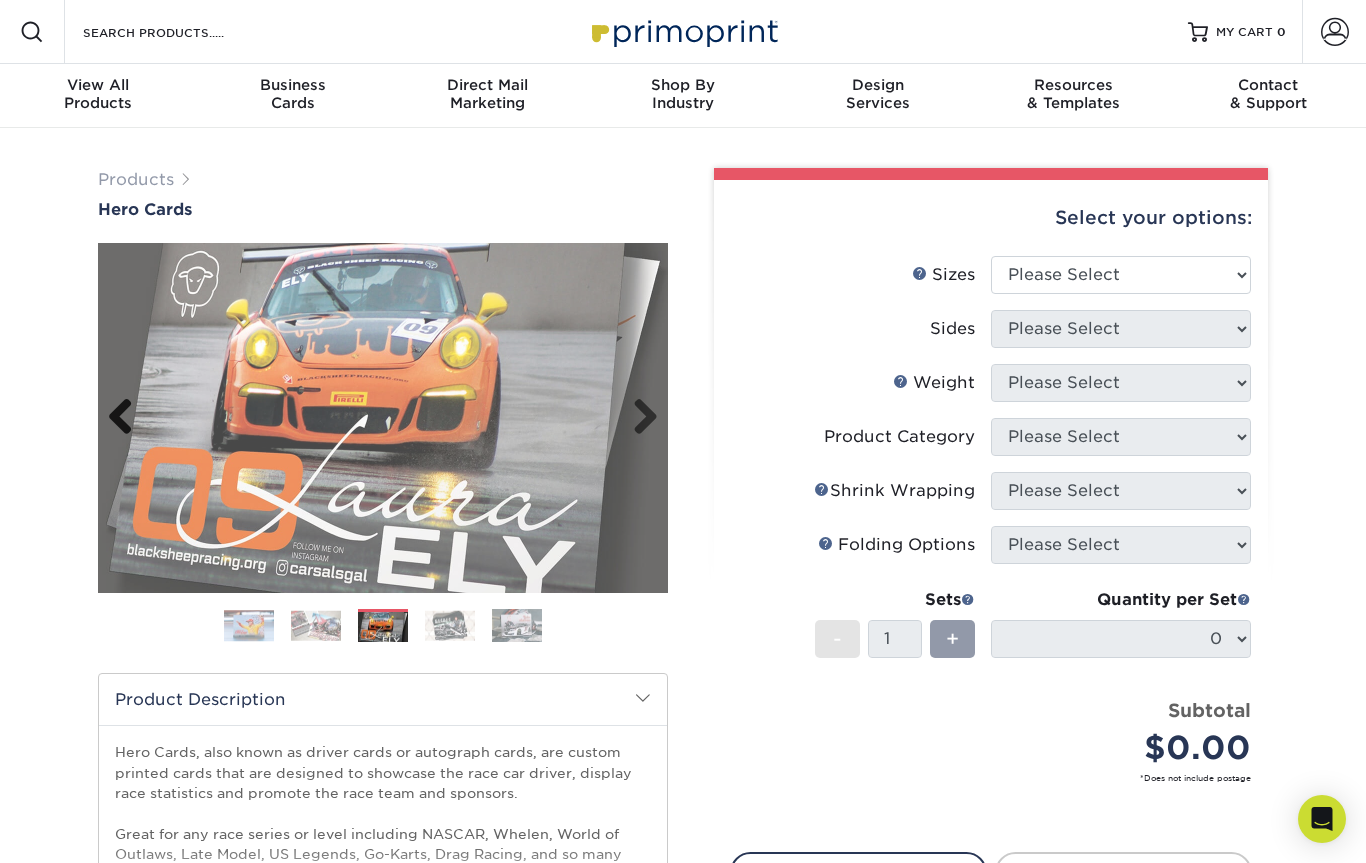click on "Previous" at bounding box center [128, 418] 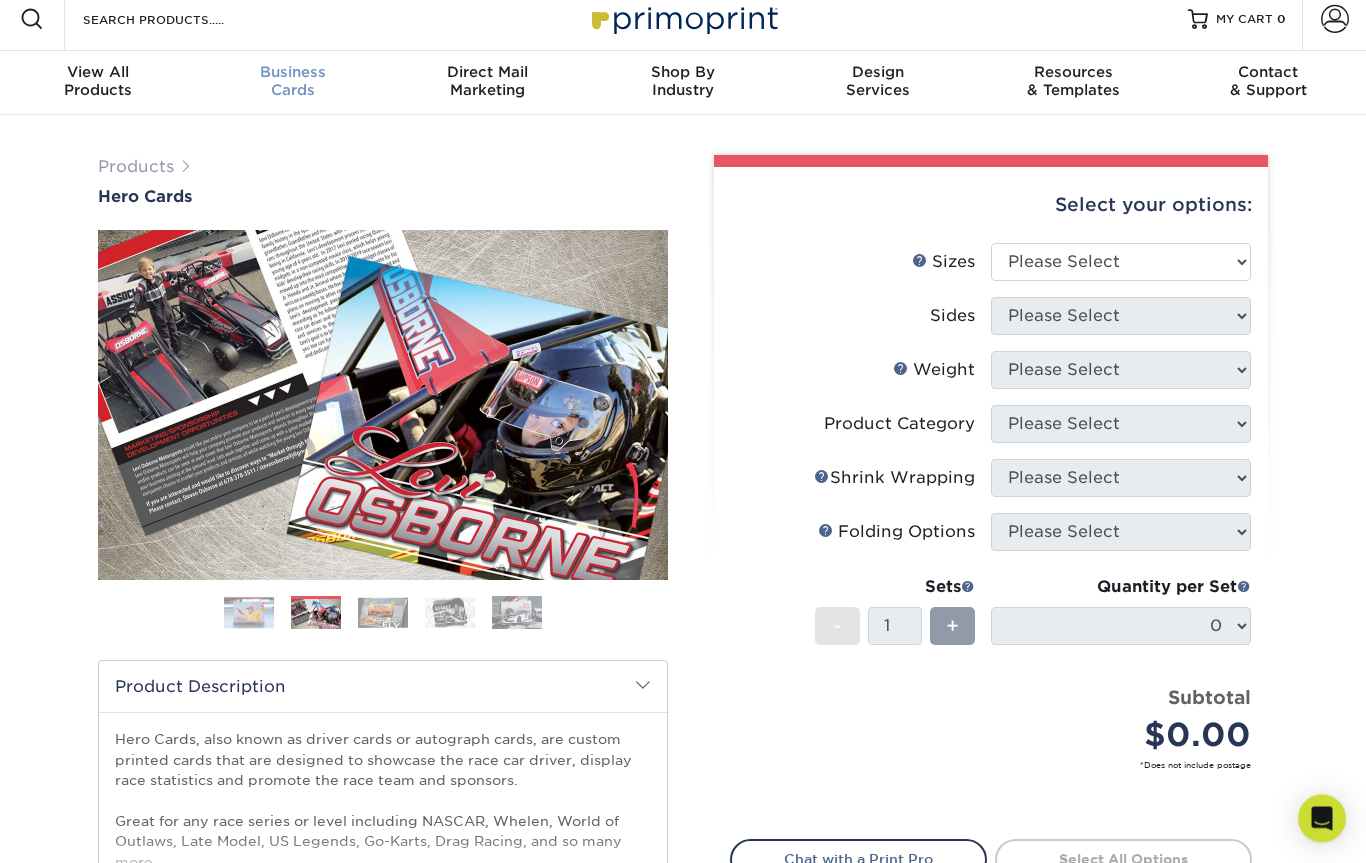 scroll, scrollTop: 0, scrollLeft: 0, axis: both 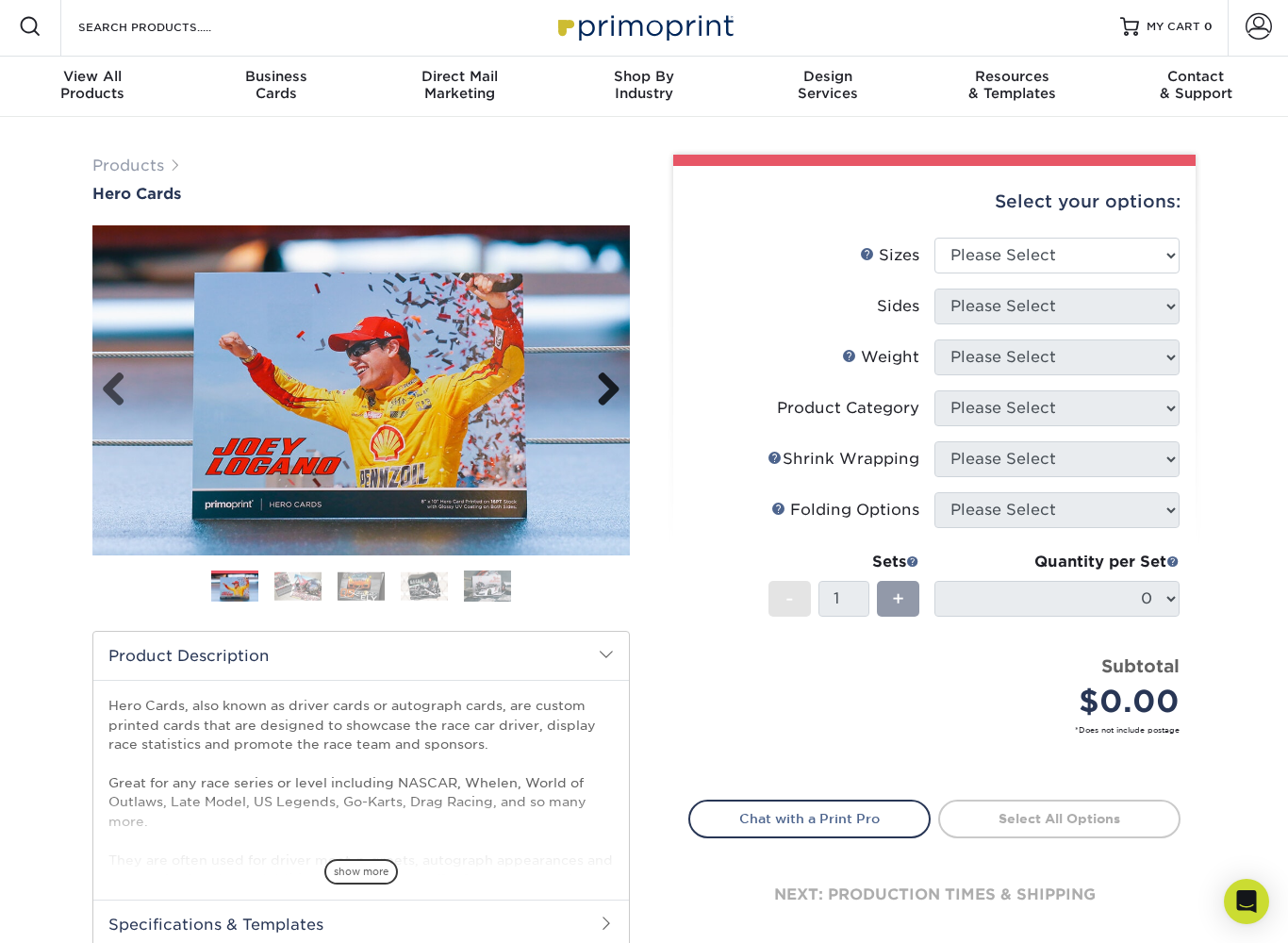 click on "Next" at bounding box center (602, 390) 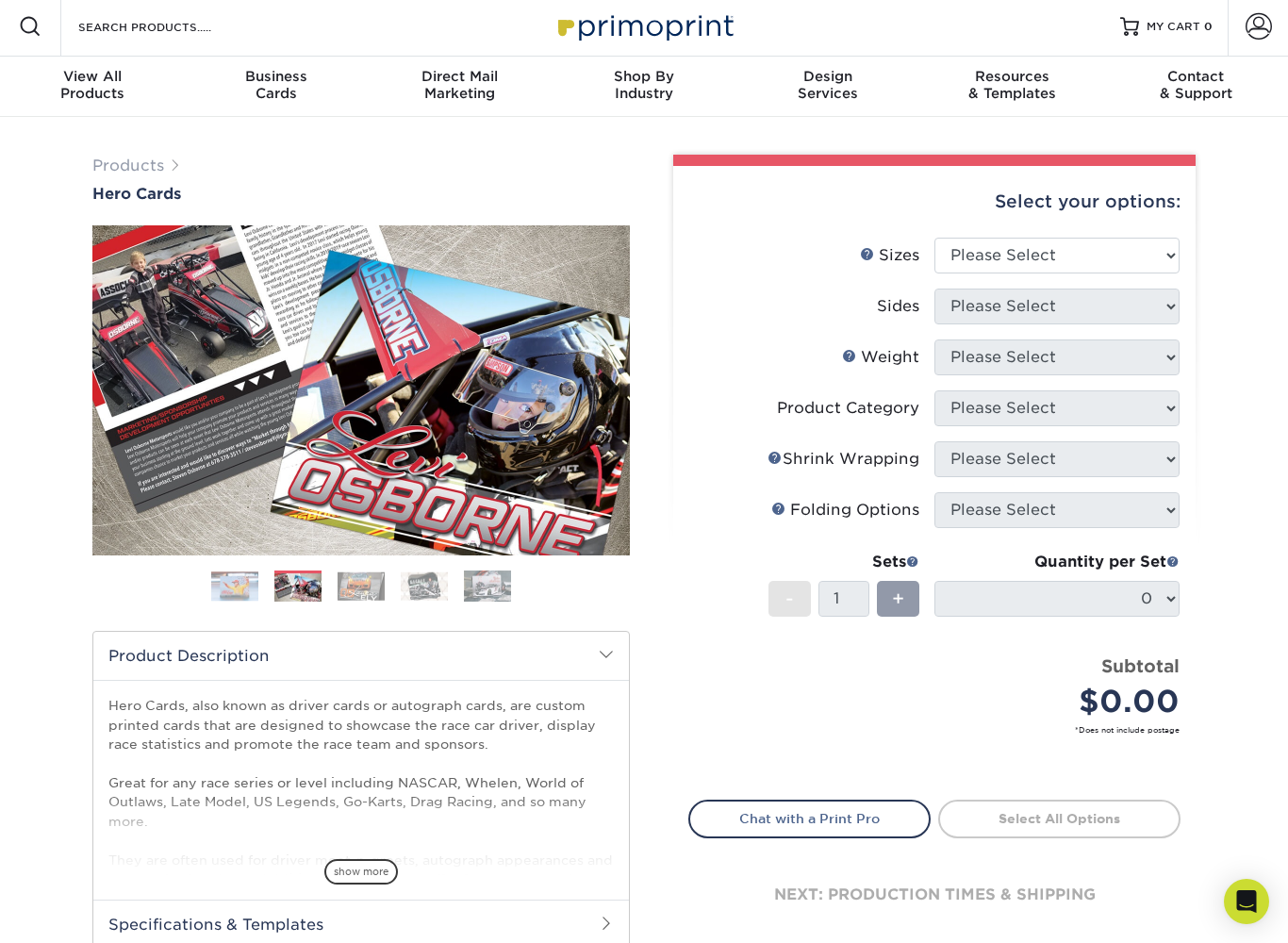click on "Next" at bounding box center [602, 390] 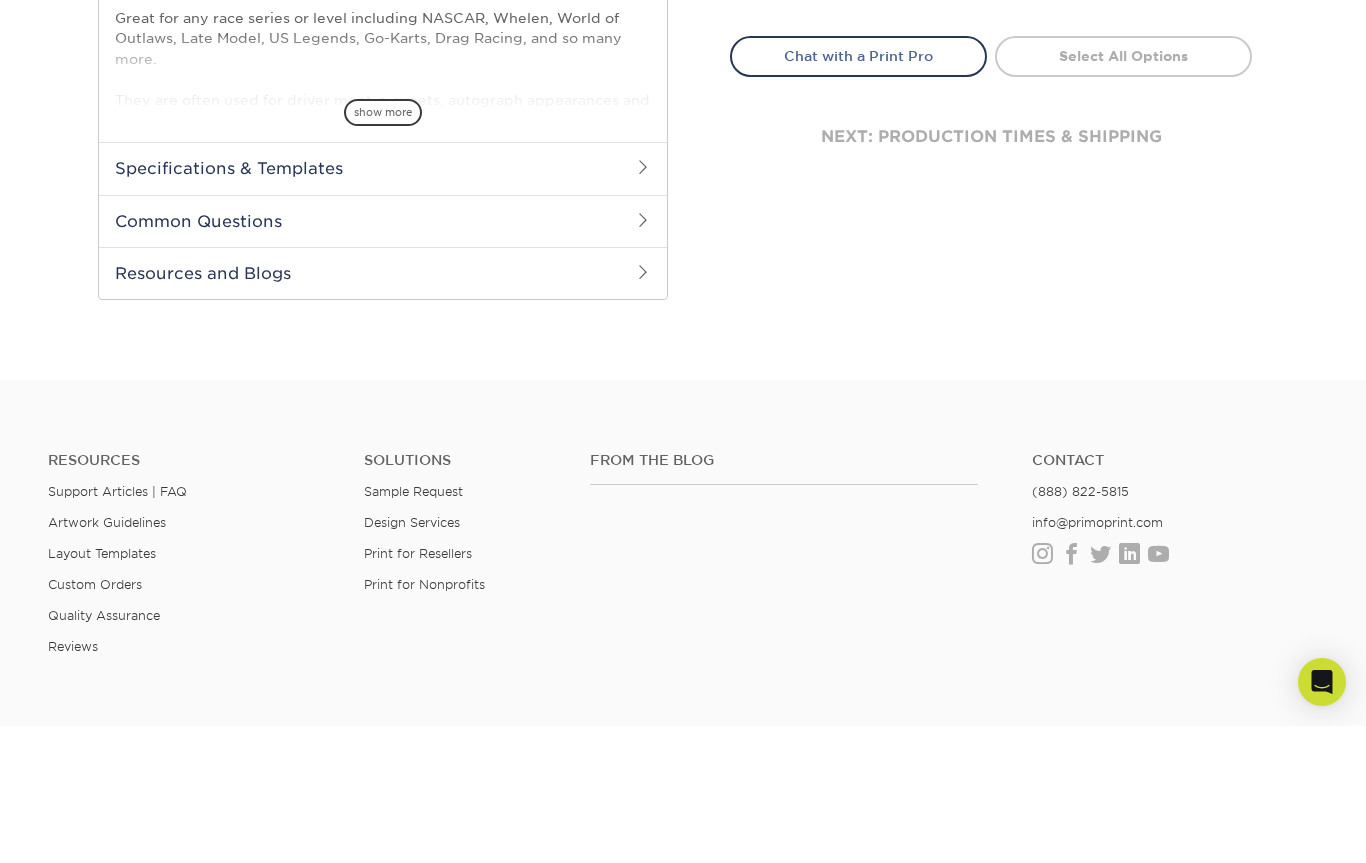 scroll, scrollTop: 914, scrollLeft: 0, axis: vertical 